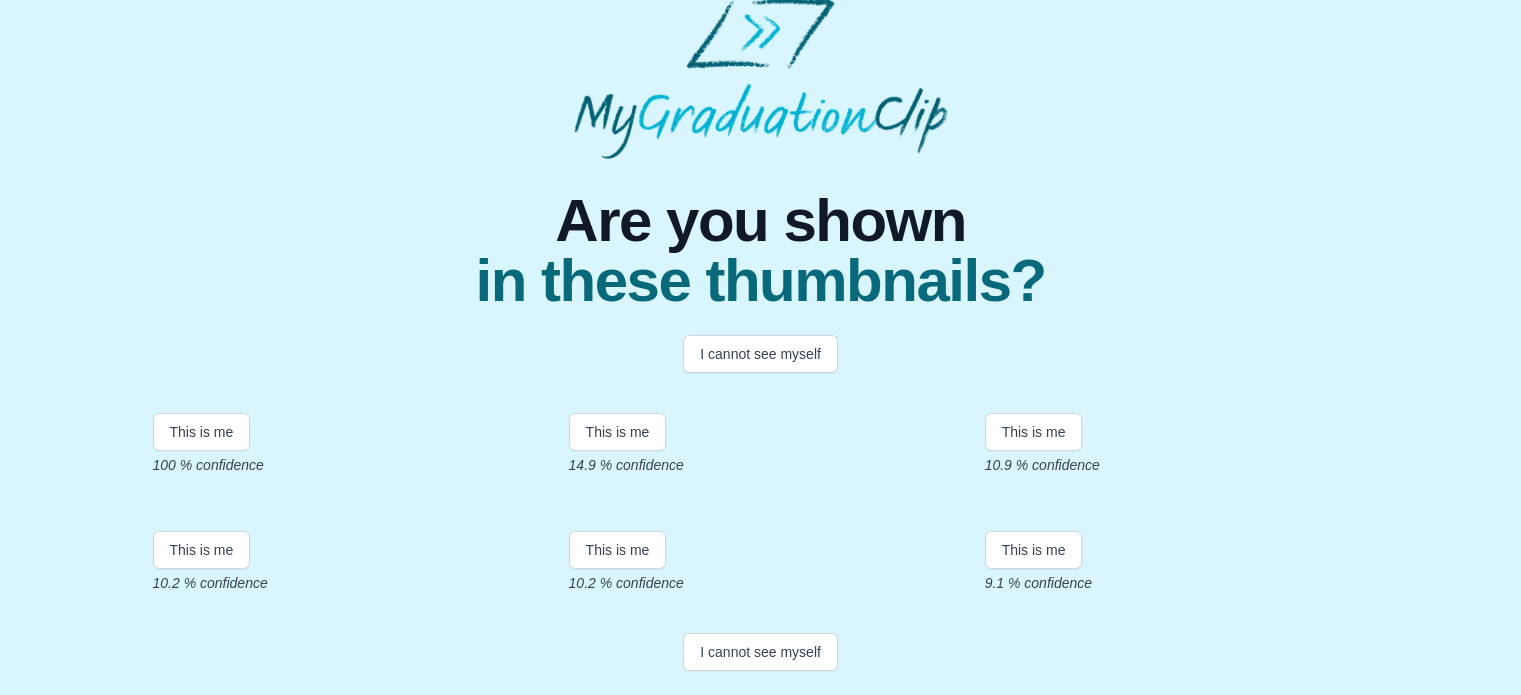 scroll, scrollTop: 32, scrollLeft: 0, axis: vertical 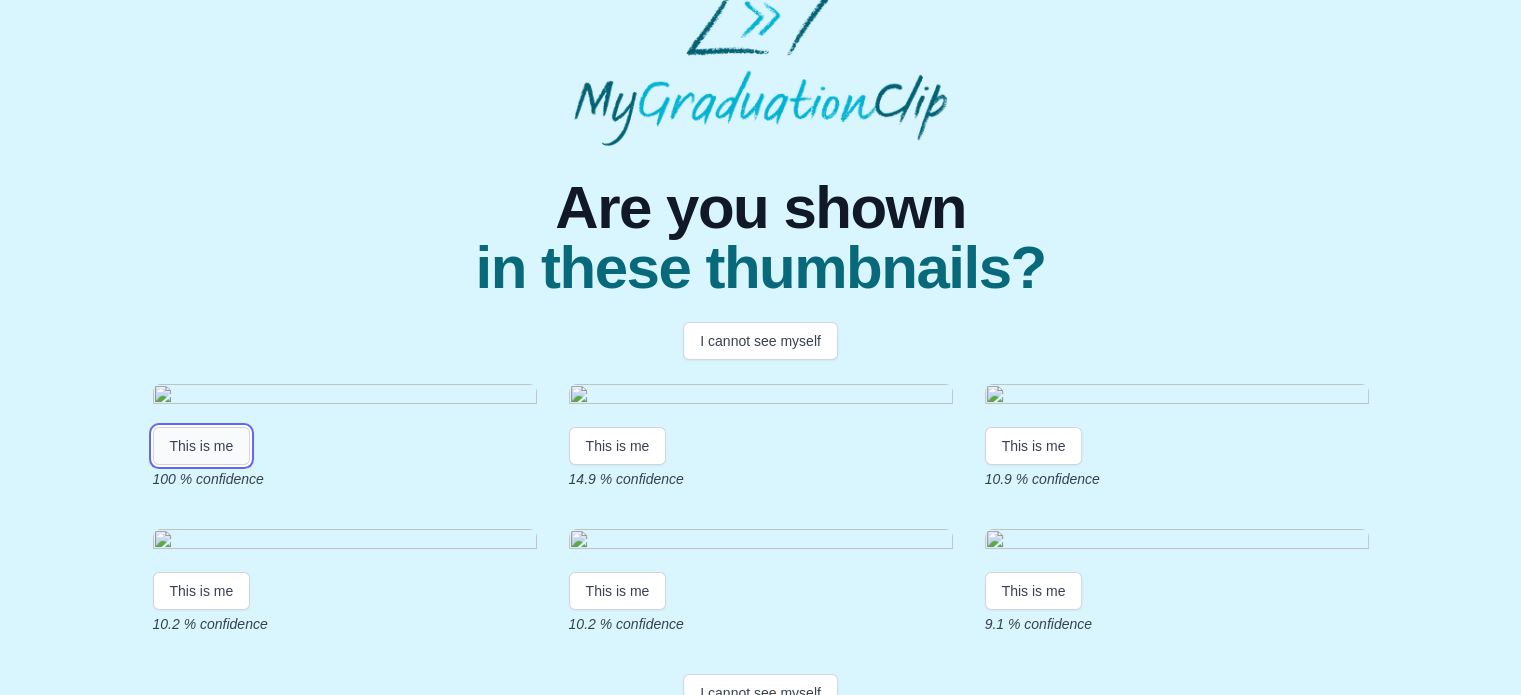 click on "This is me" at bounding box center (202, 446) 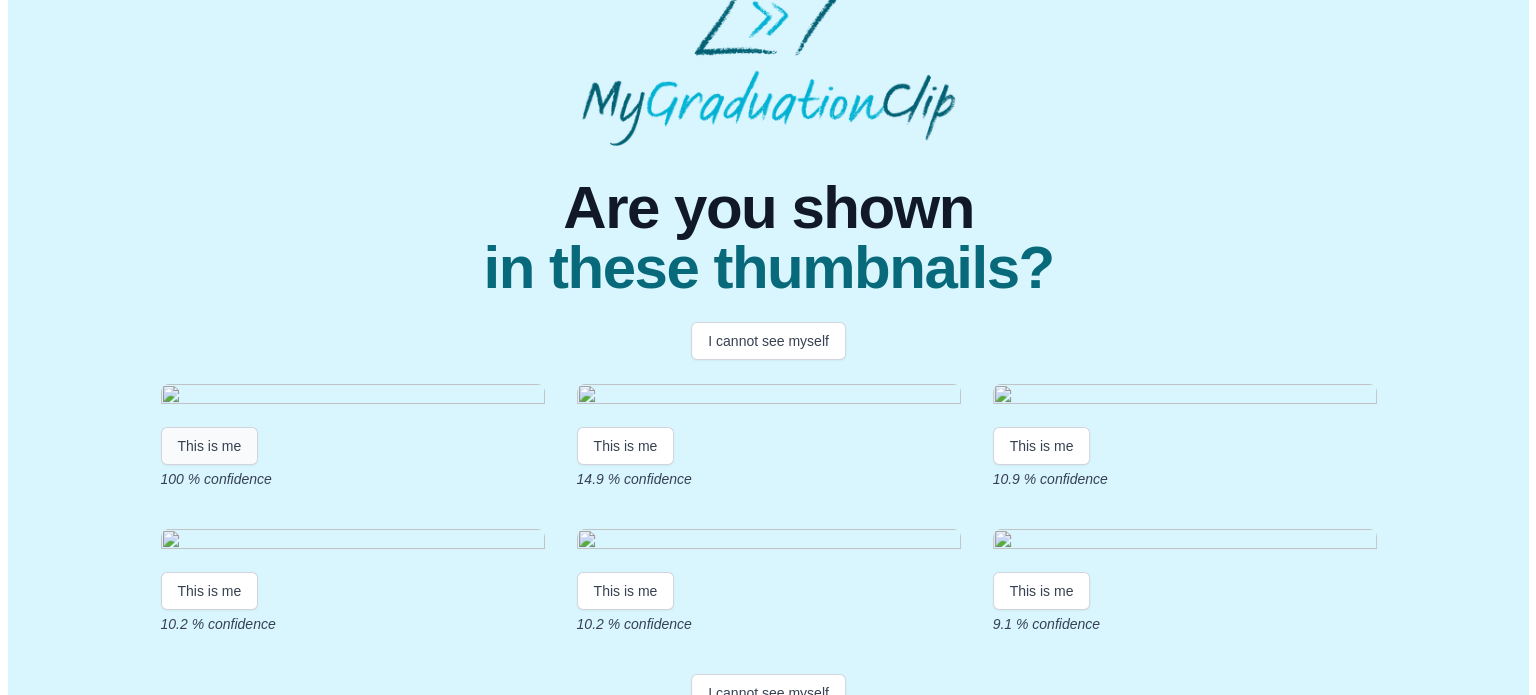 scroll, scrollTop: 0, scrollLeft: 0, axis: both 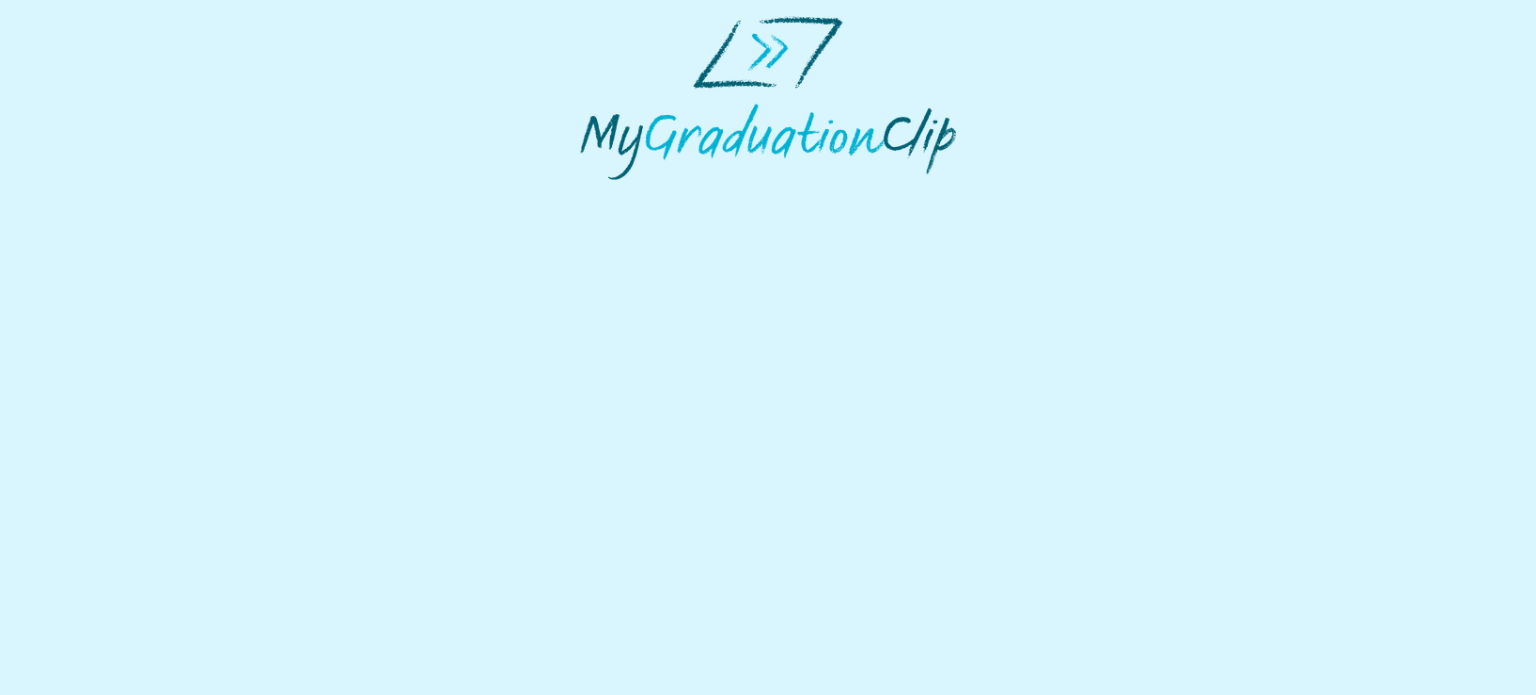 select on "**********" 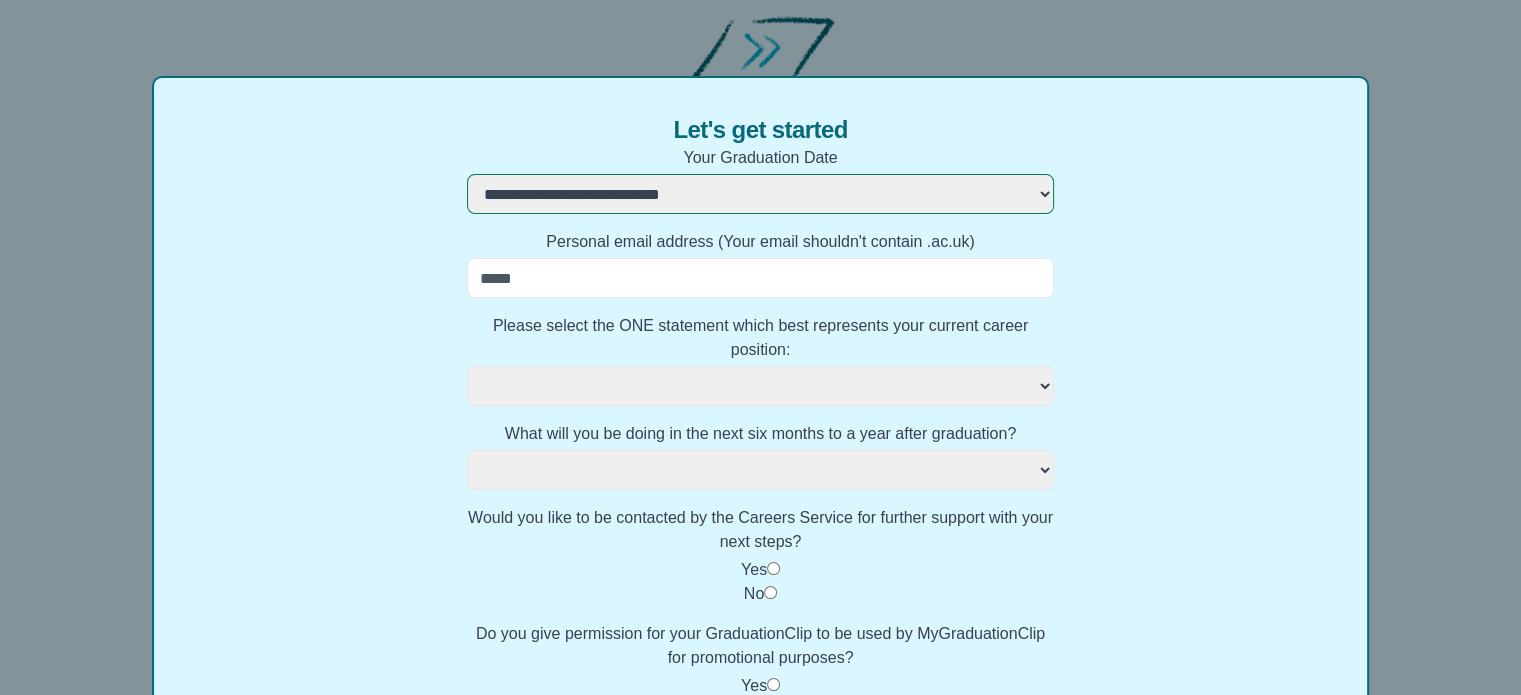 scroll, scrollTop: 156, scrollLeft: 0, axis: vertical 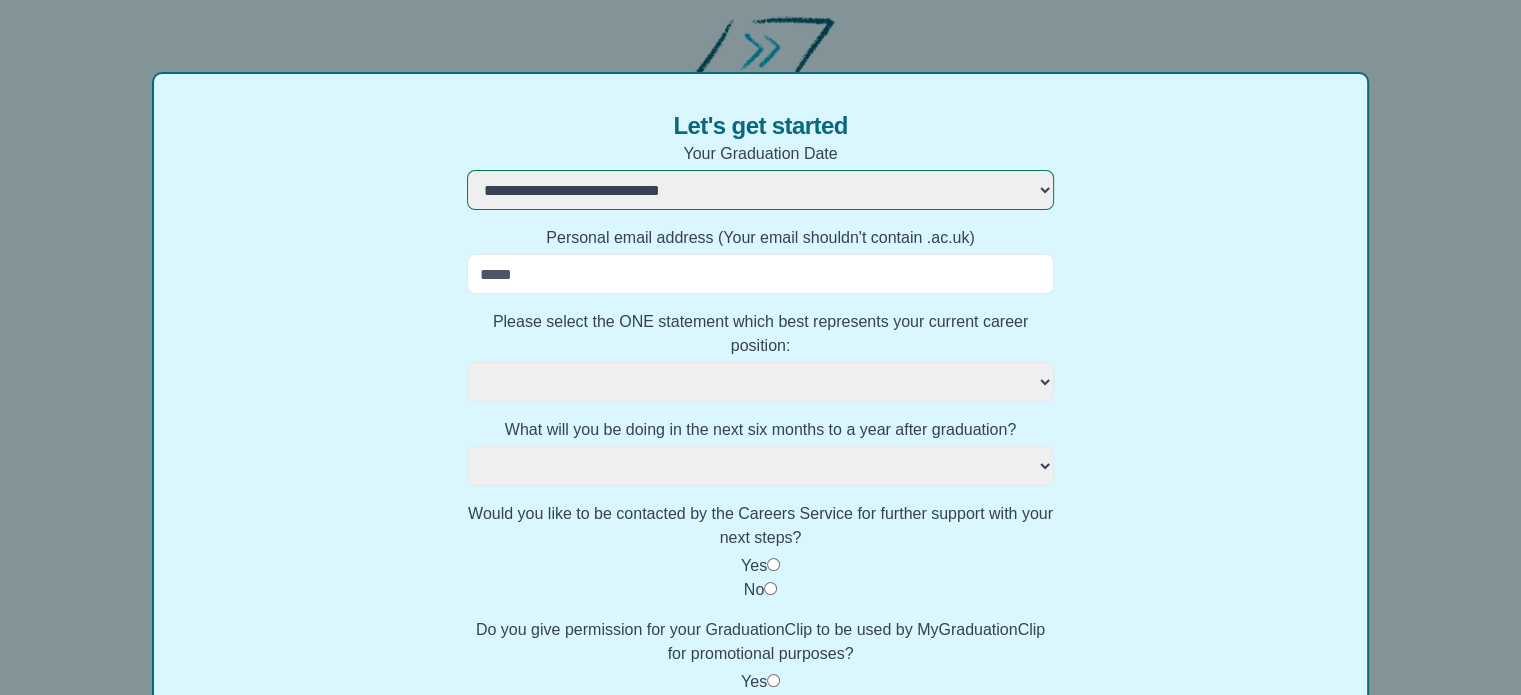 click on "Personal email address (Your email shouldn't contain .ac.uk)" at bounding box center [760, 274] 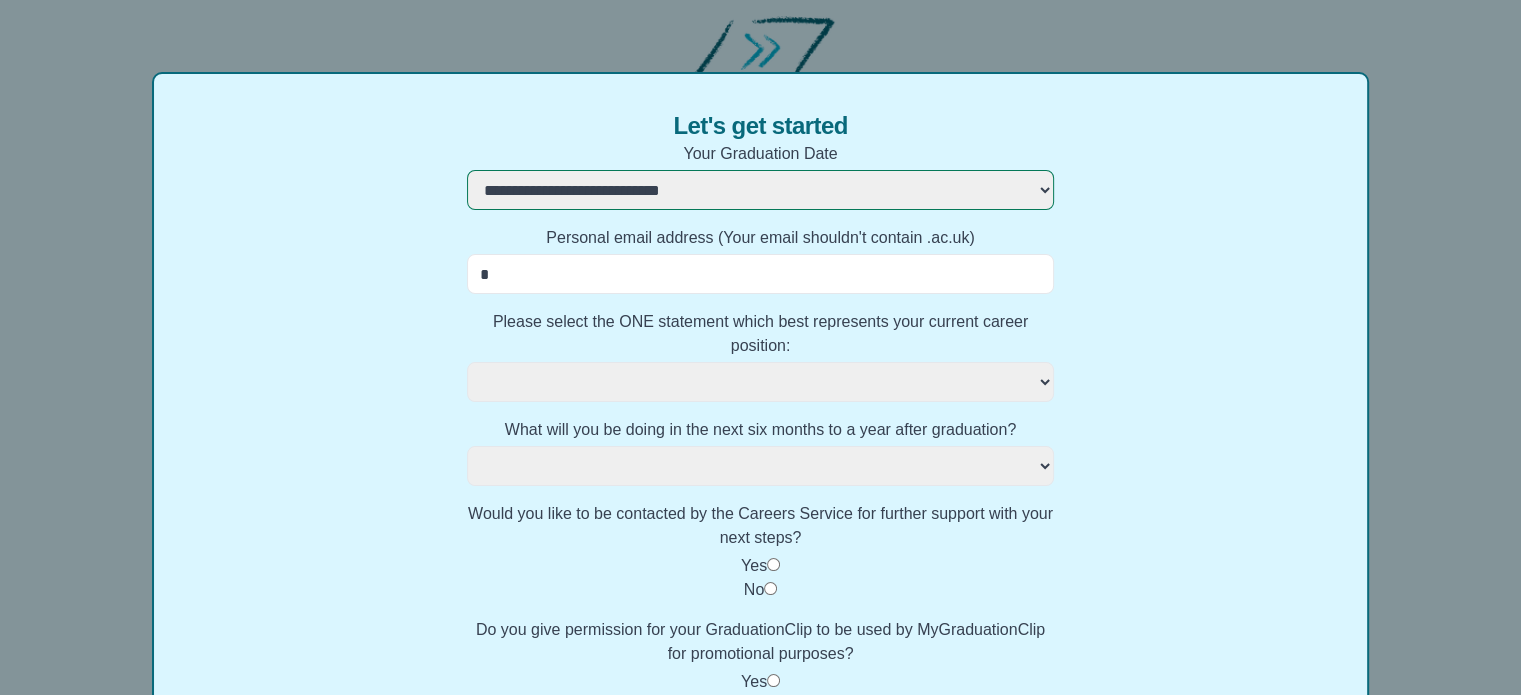 select 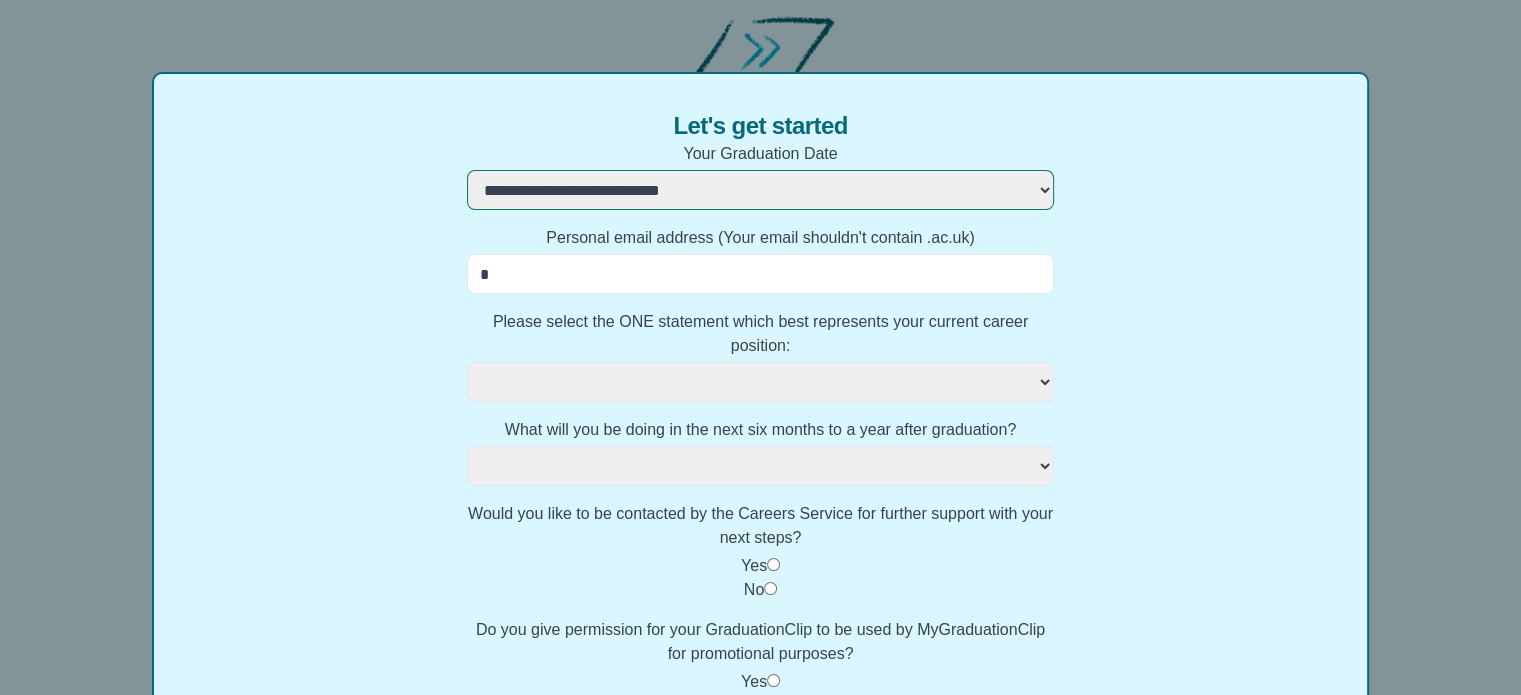 select 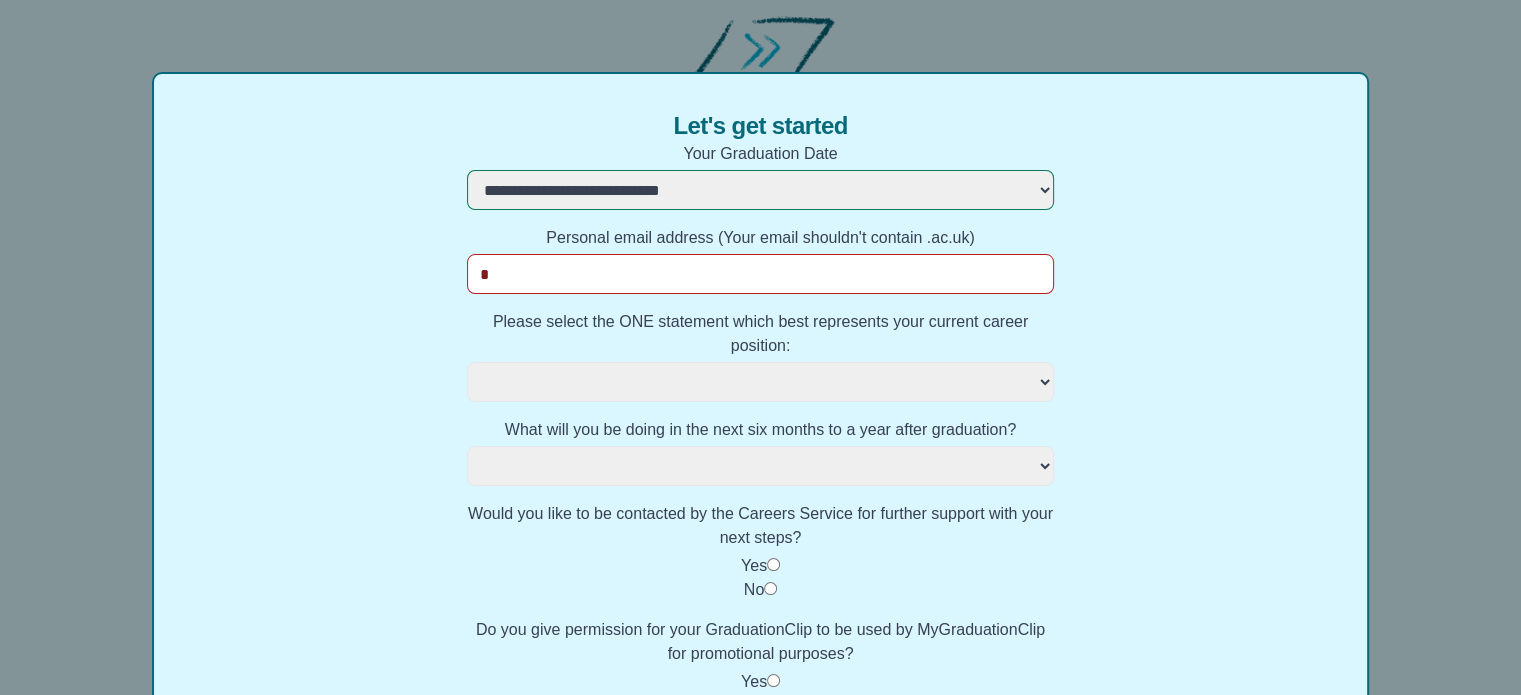 type on "**" 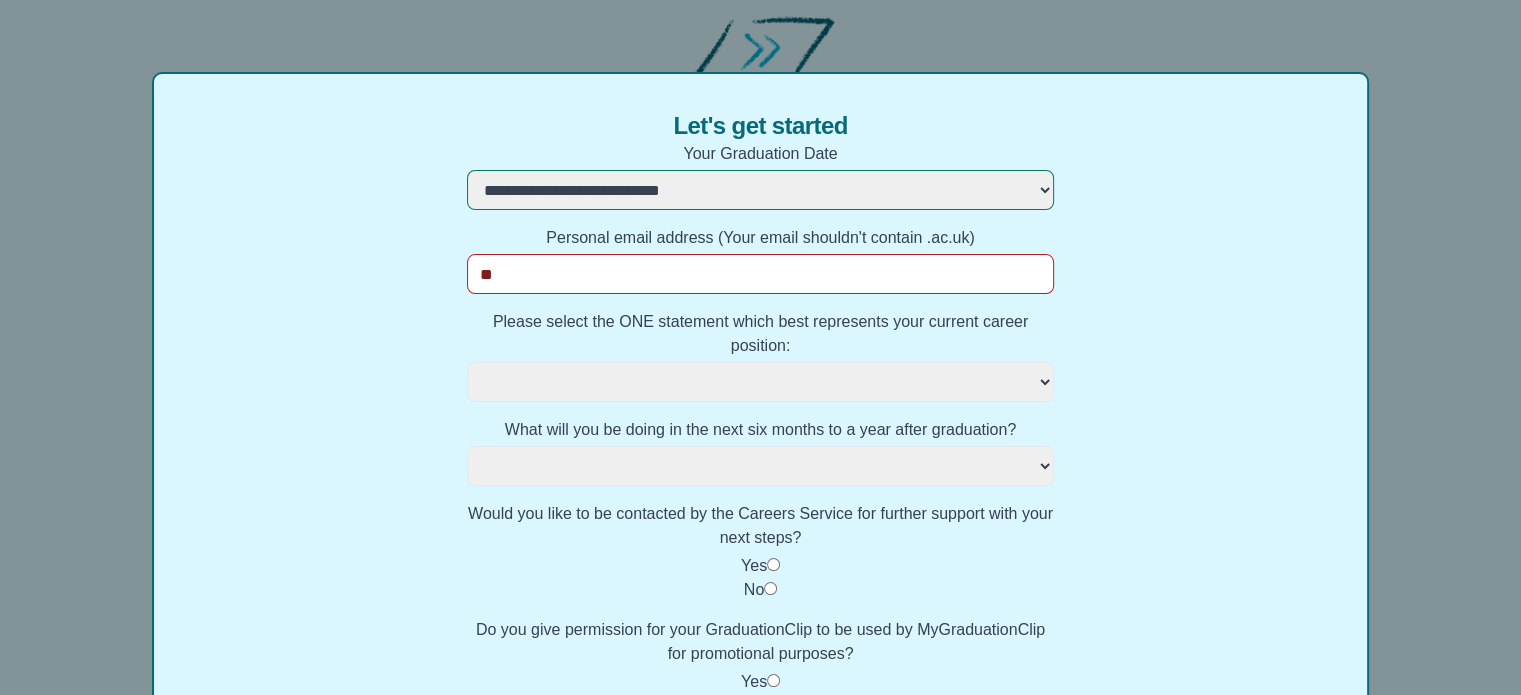 select 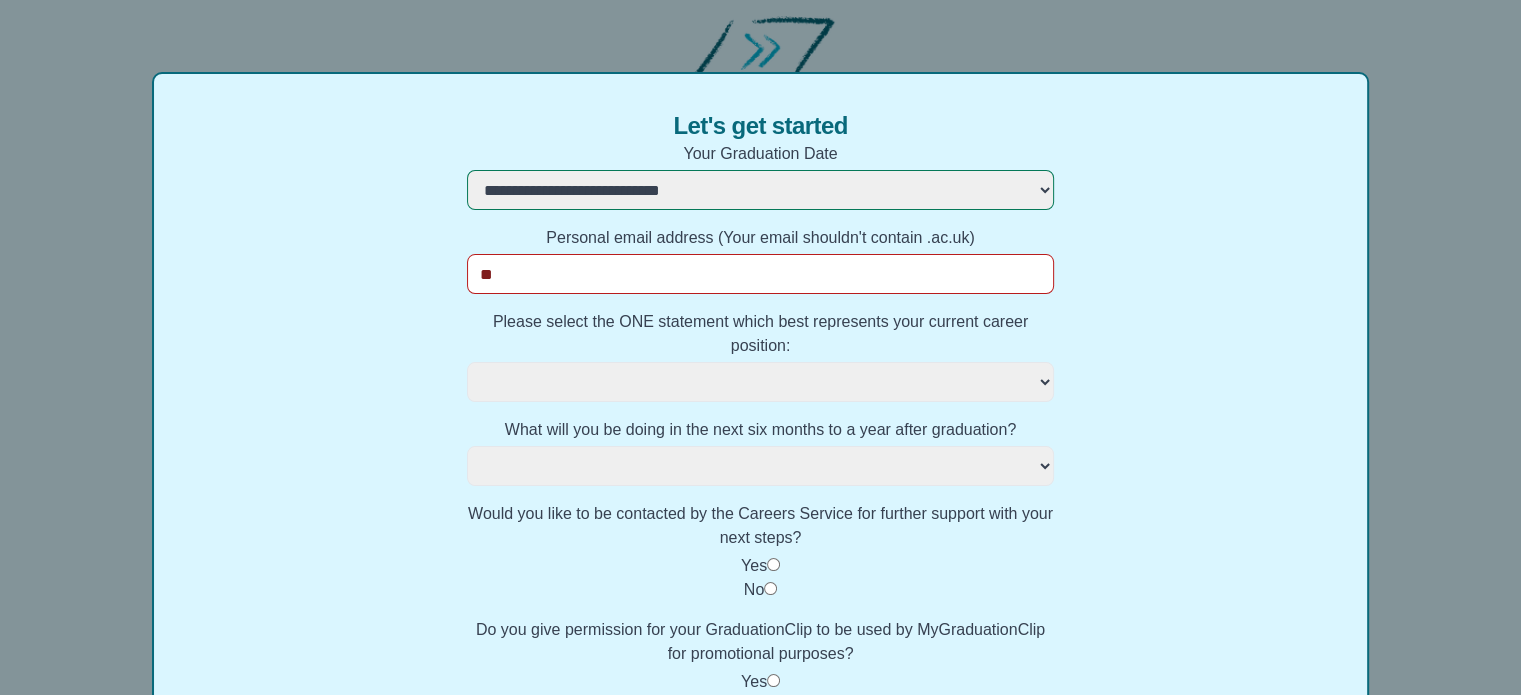 type on "***" 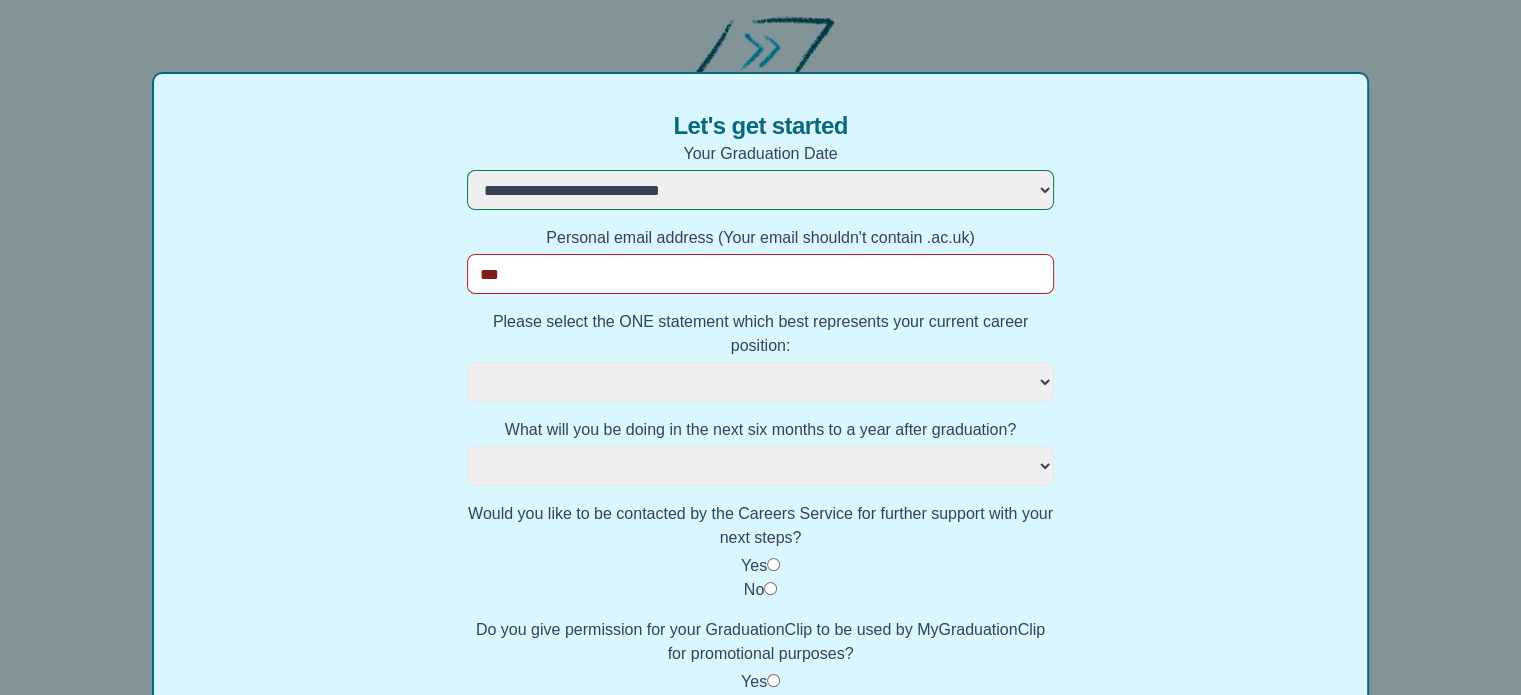 select 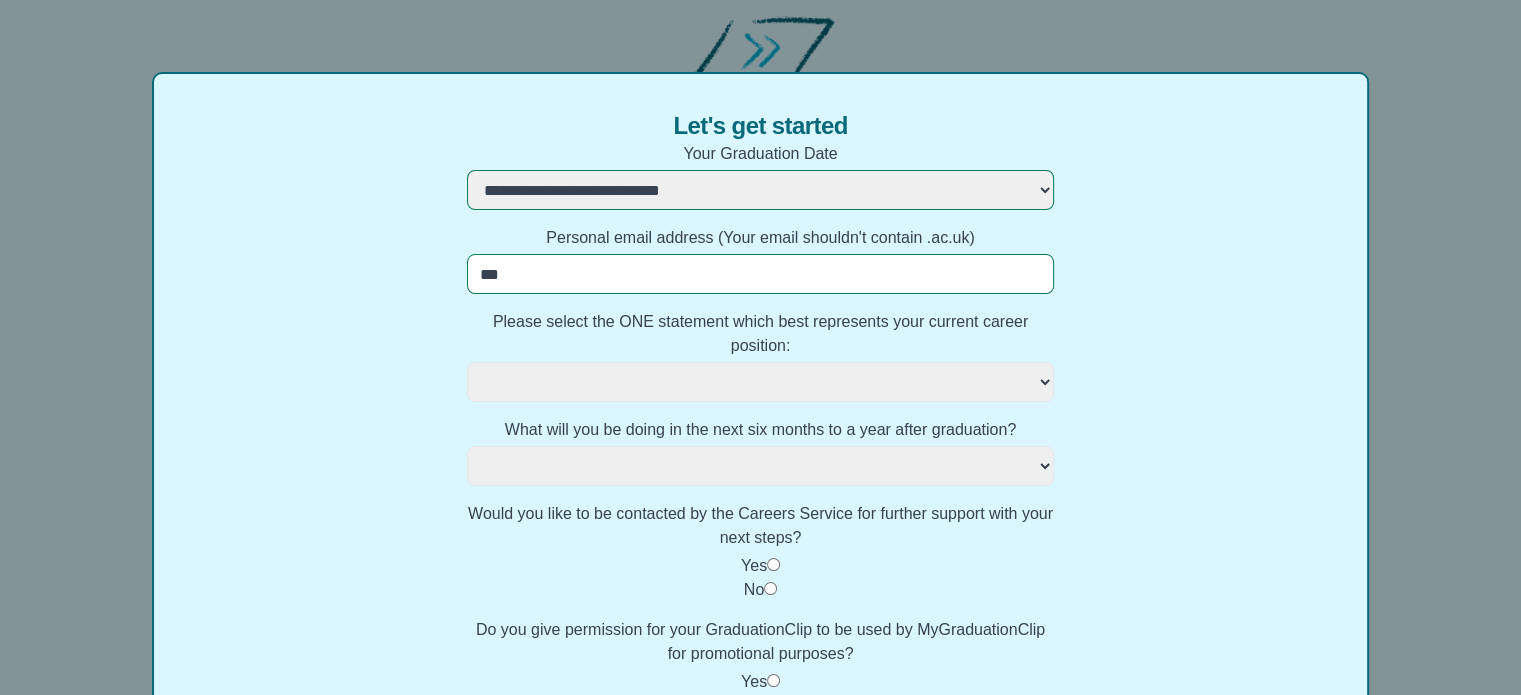 type on "****" 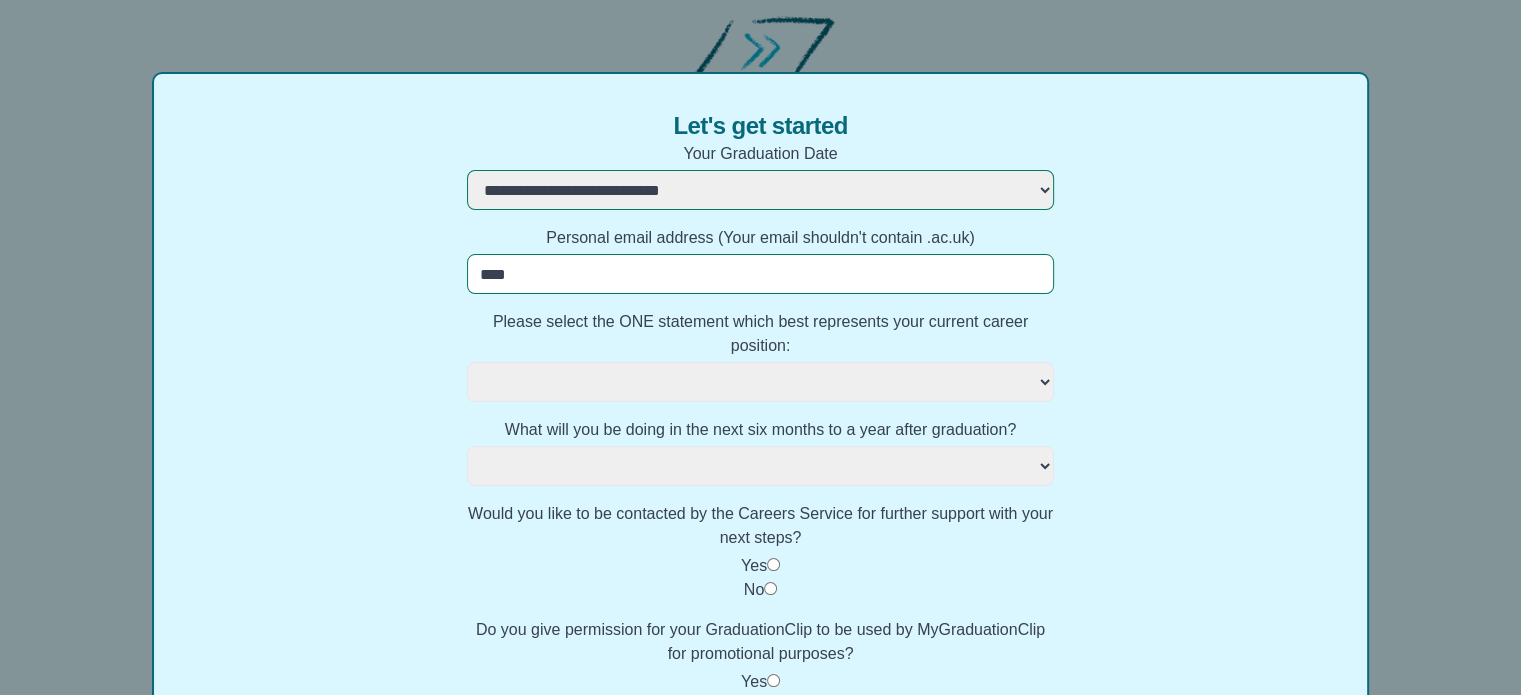 select 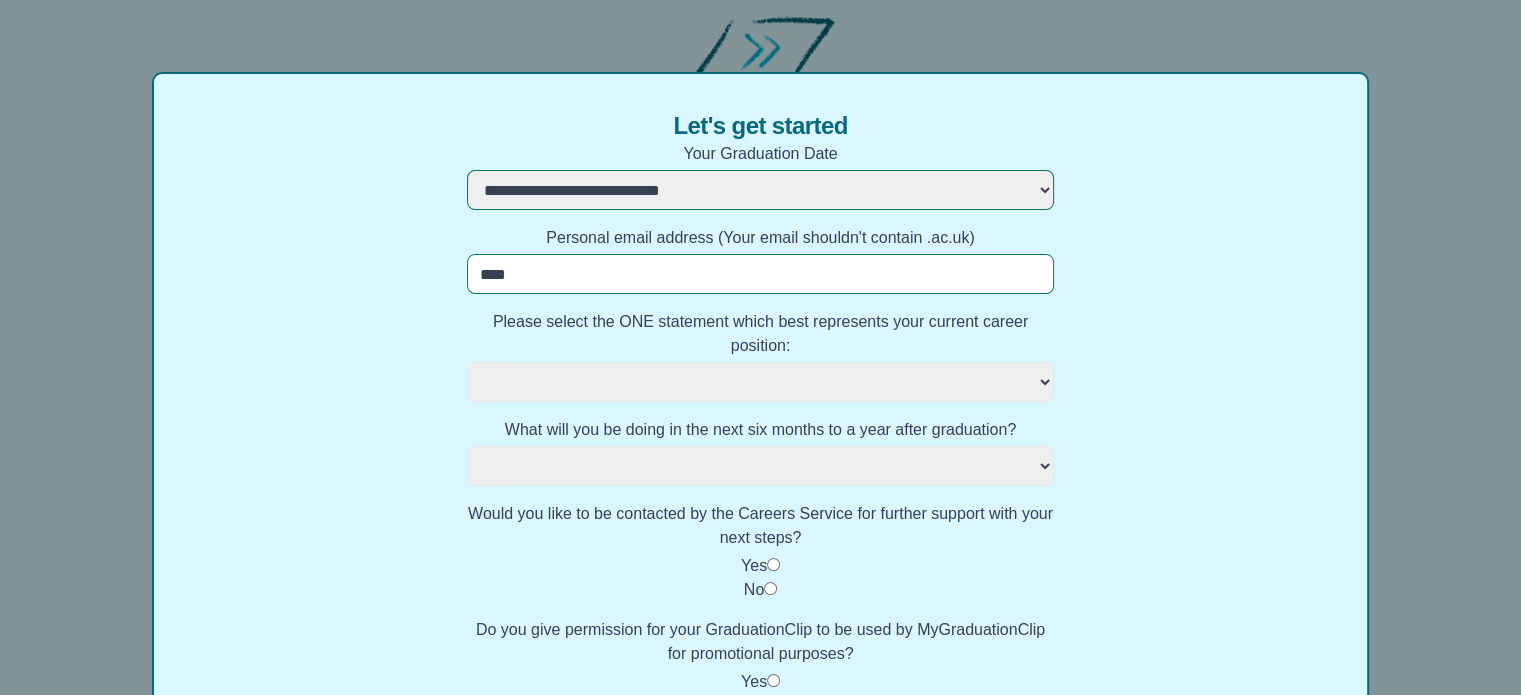type on "*****" 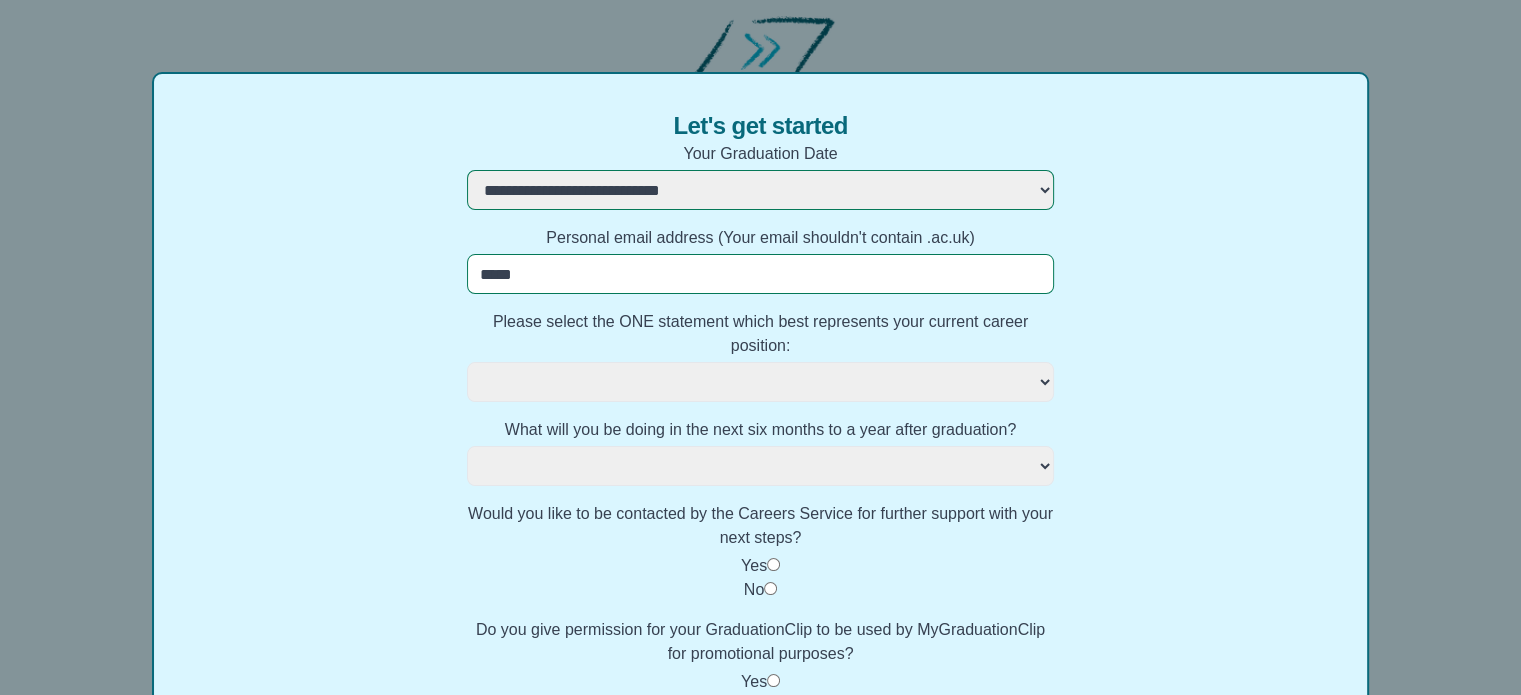 select 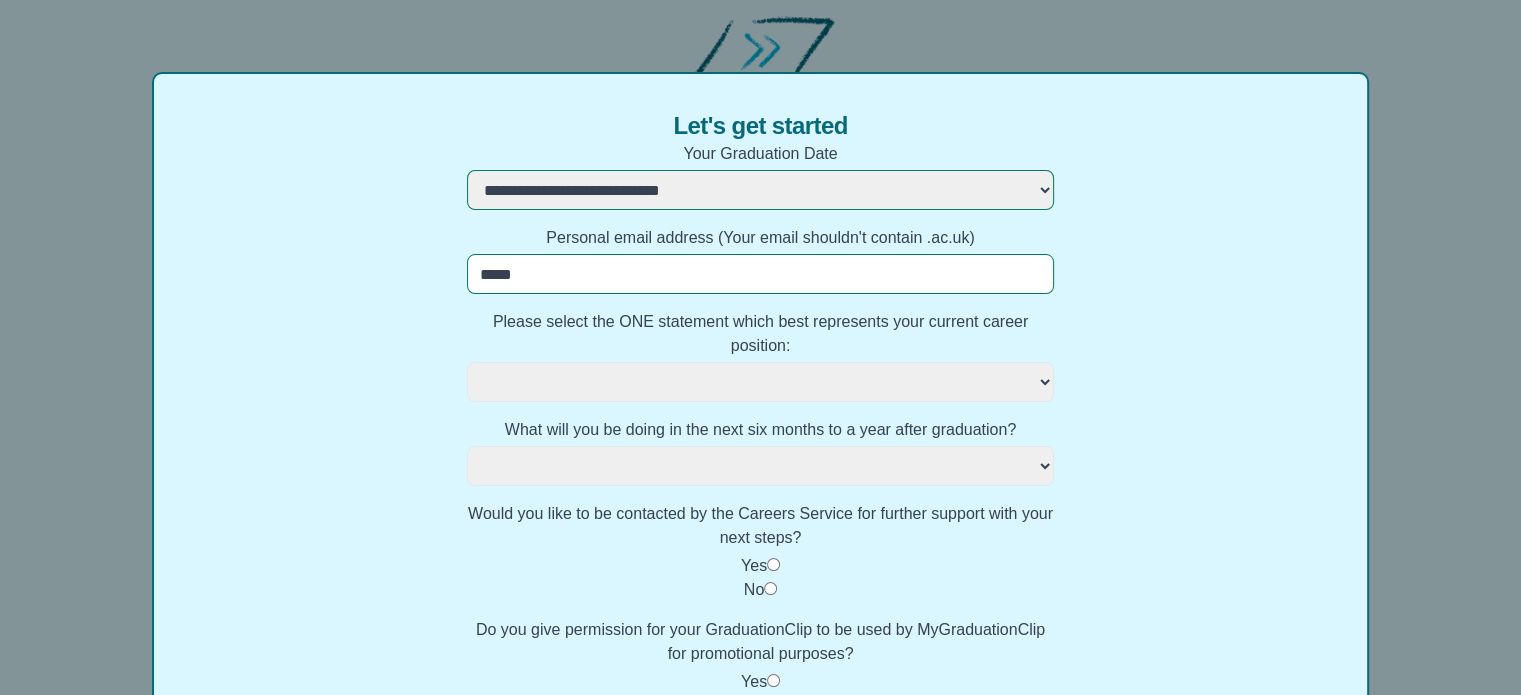 type on "******" 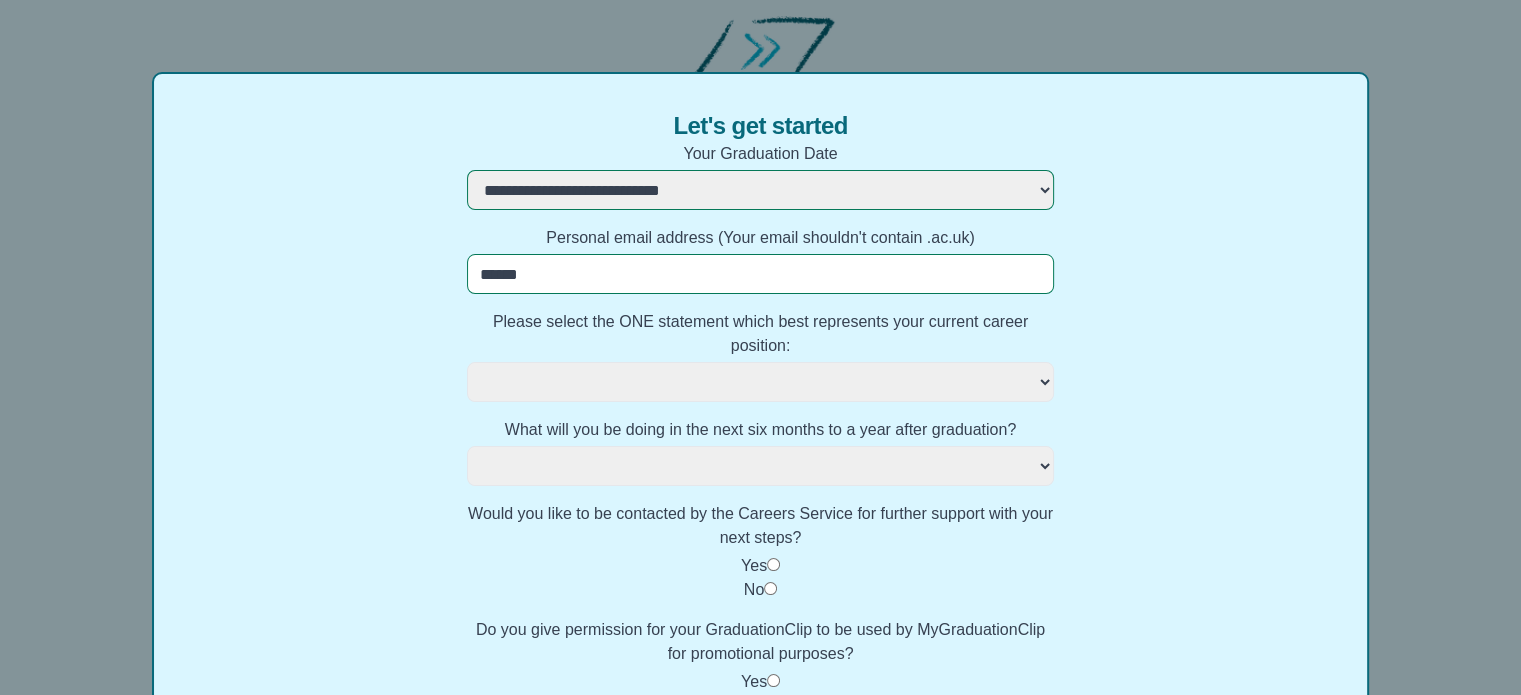 select 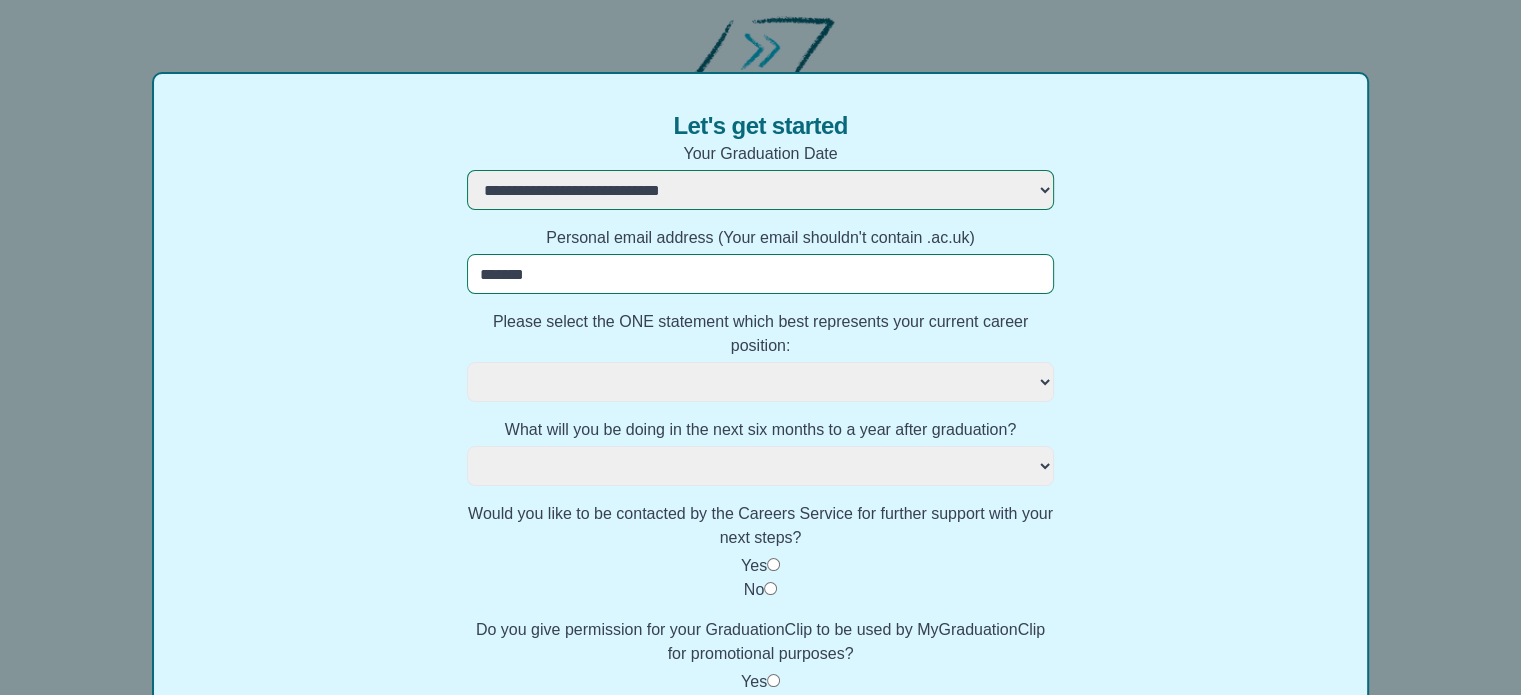 select 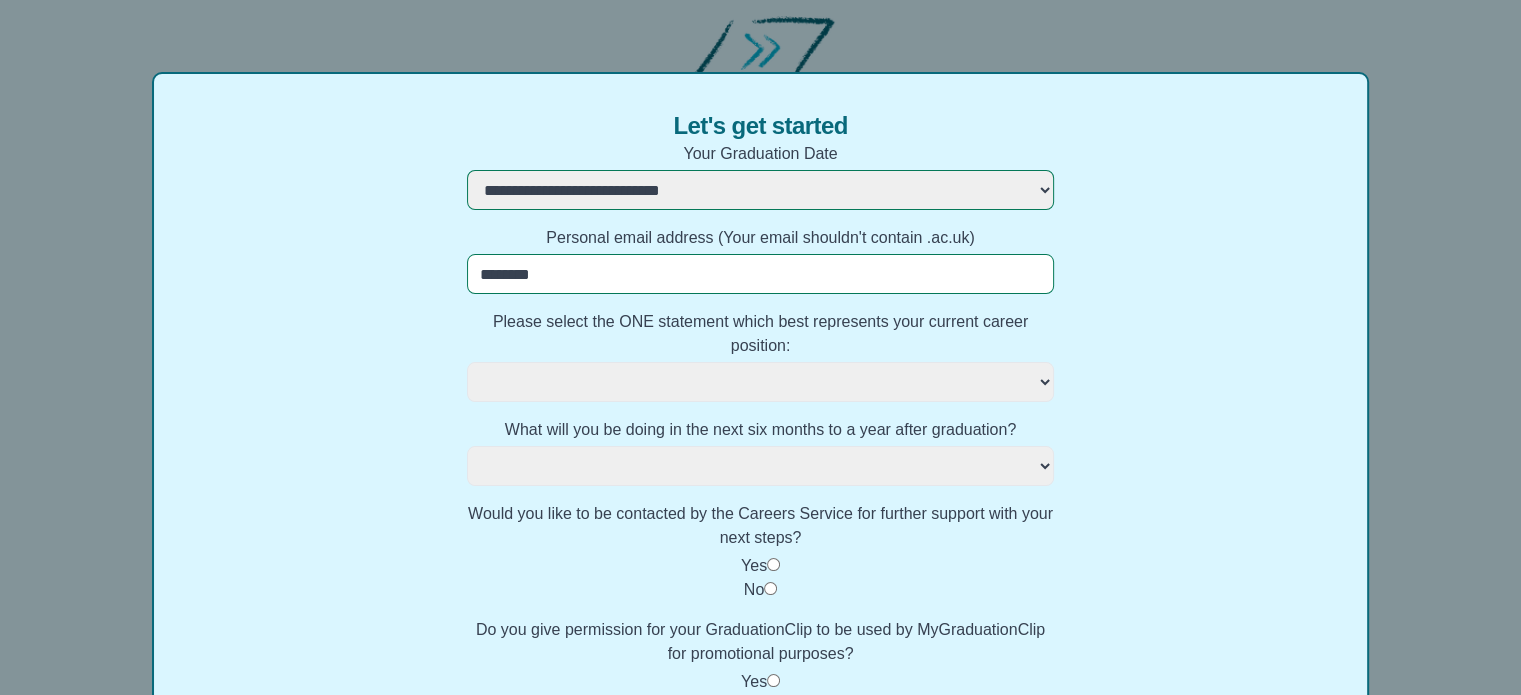 select 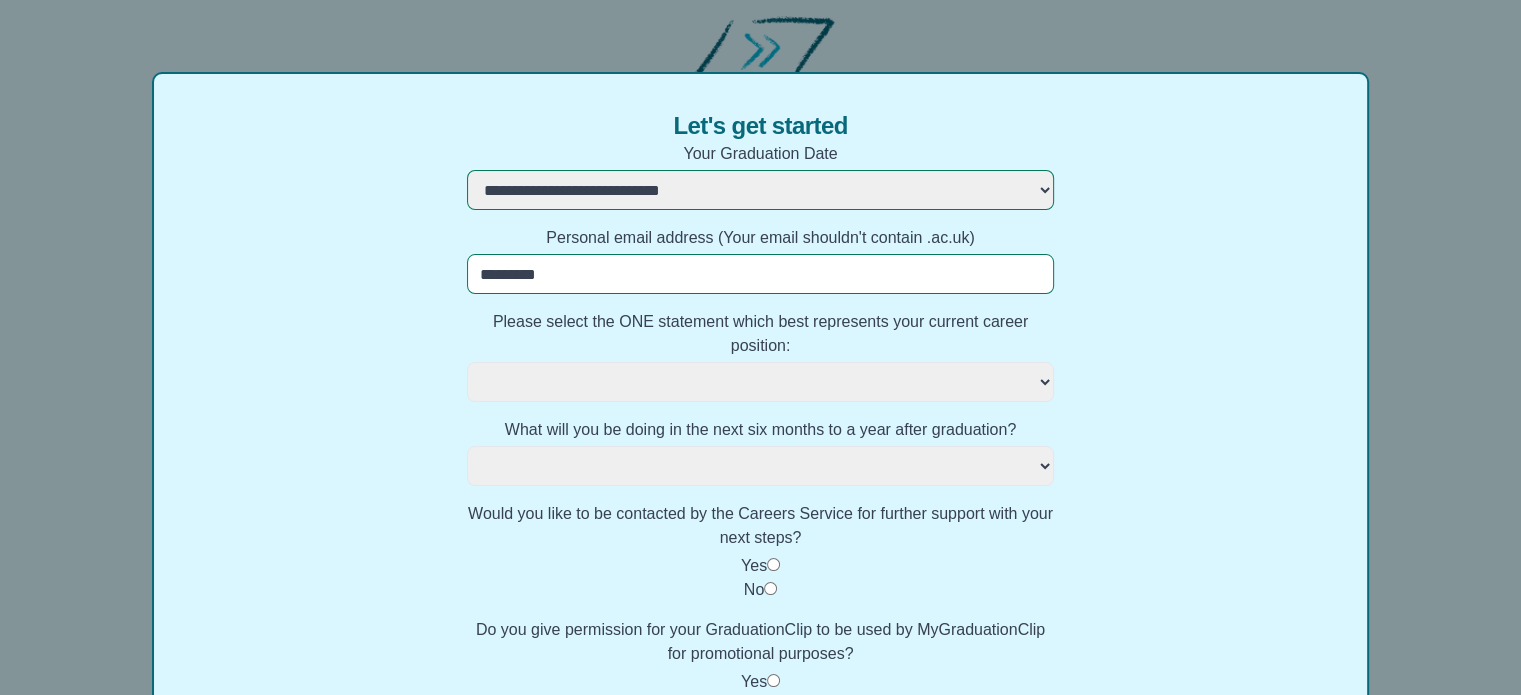 select 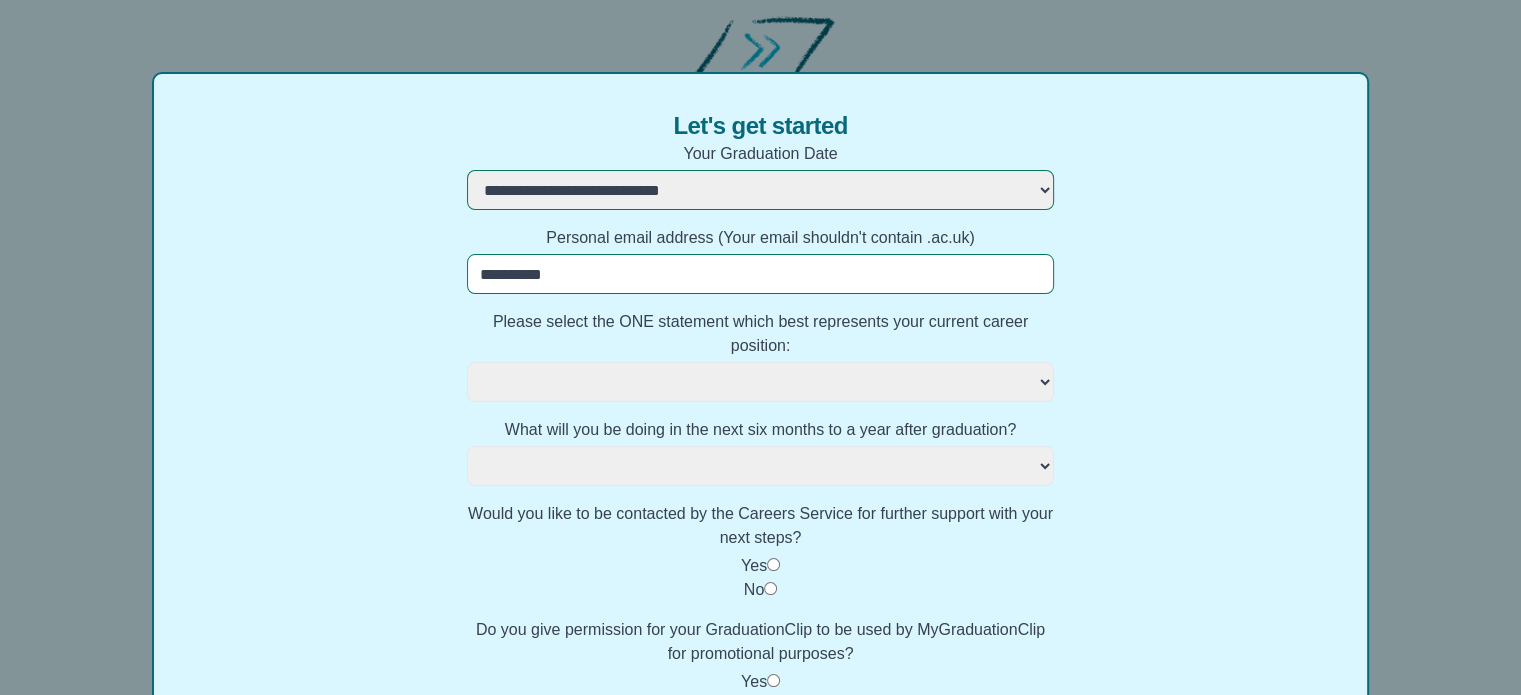 select 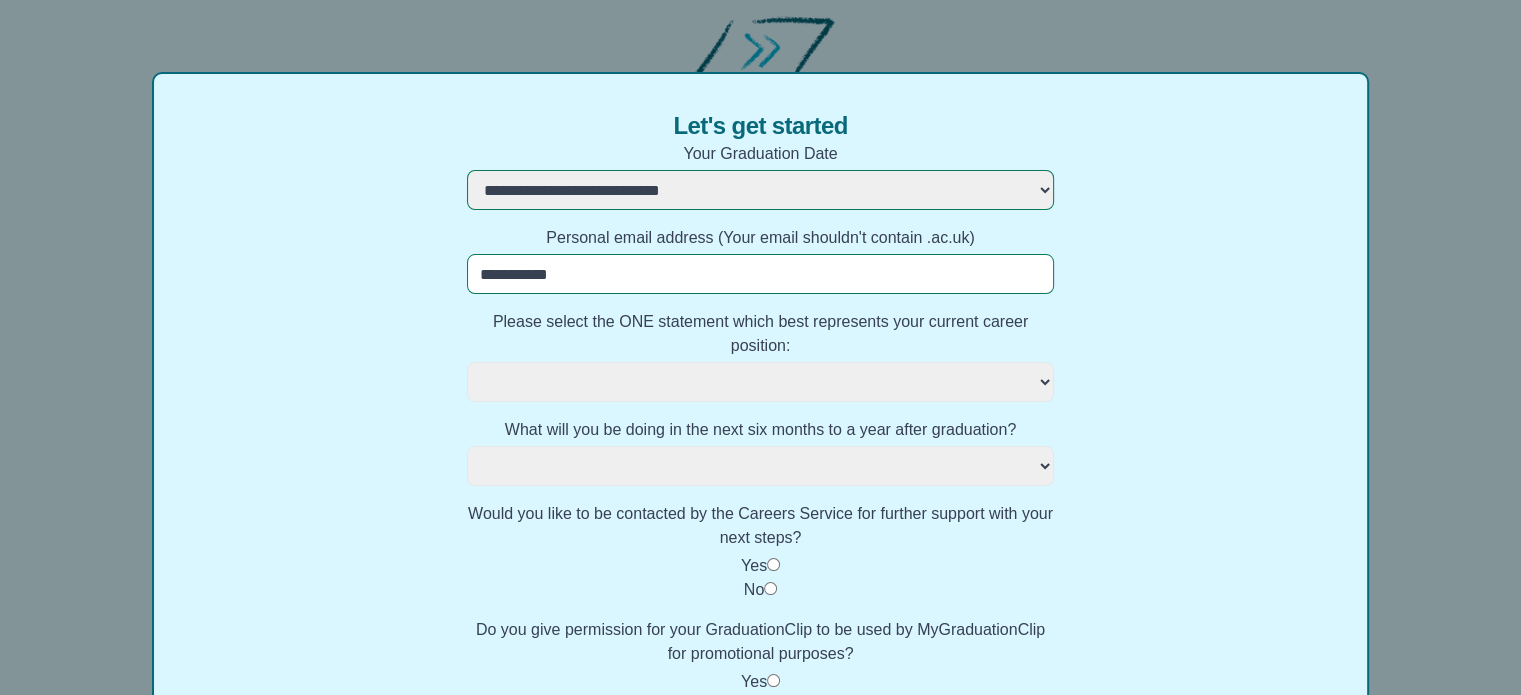 select 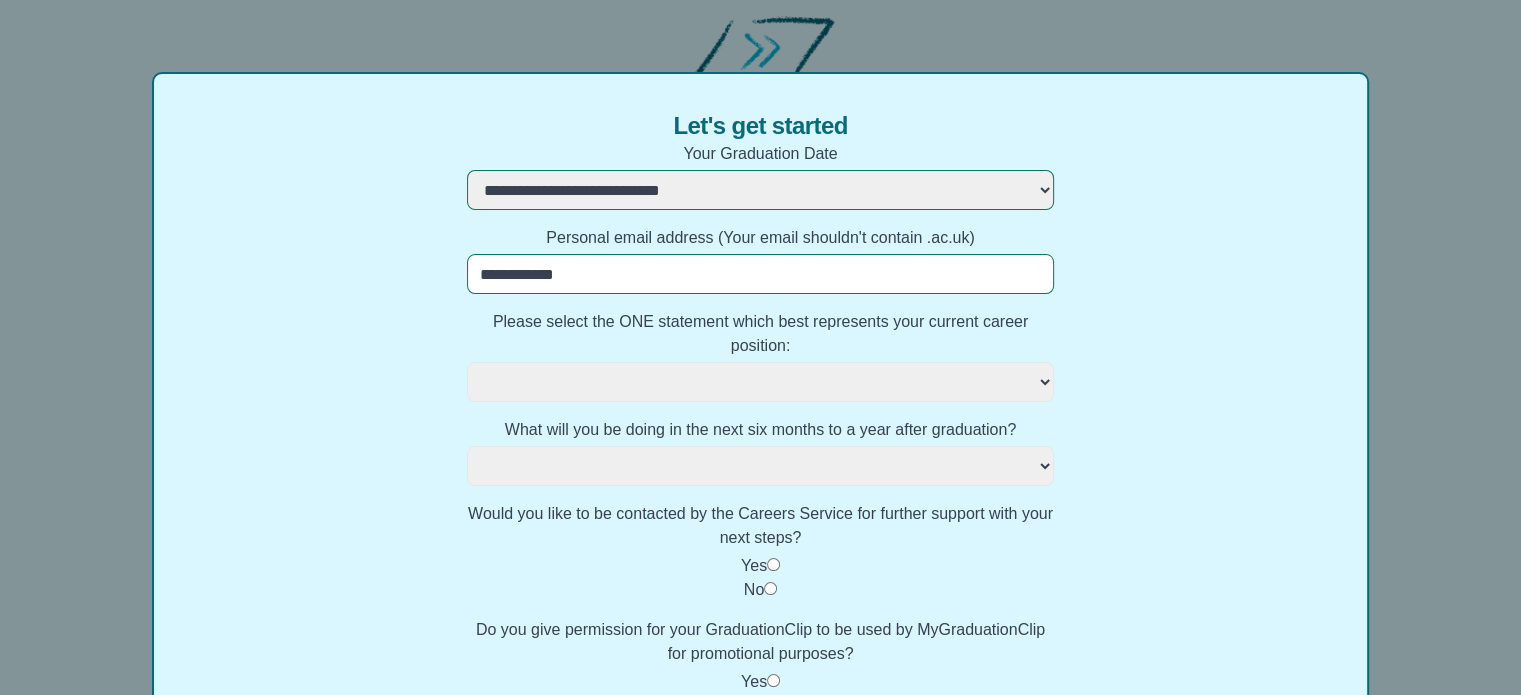 select 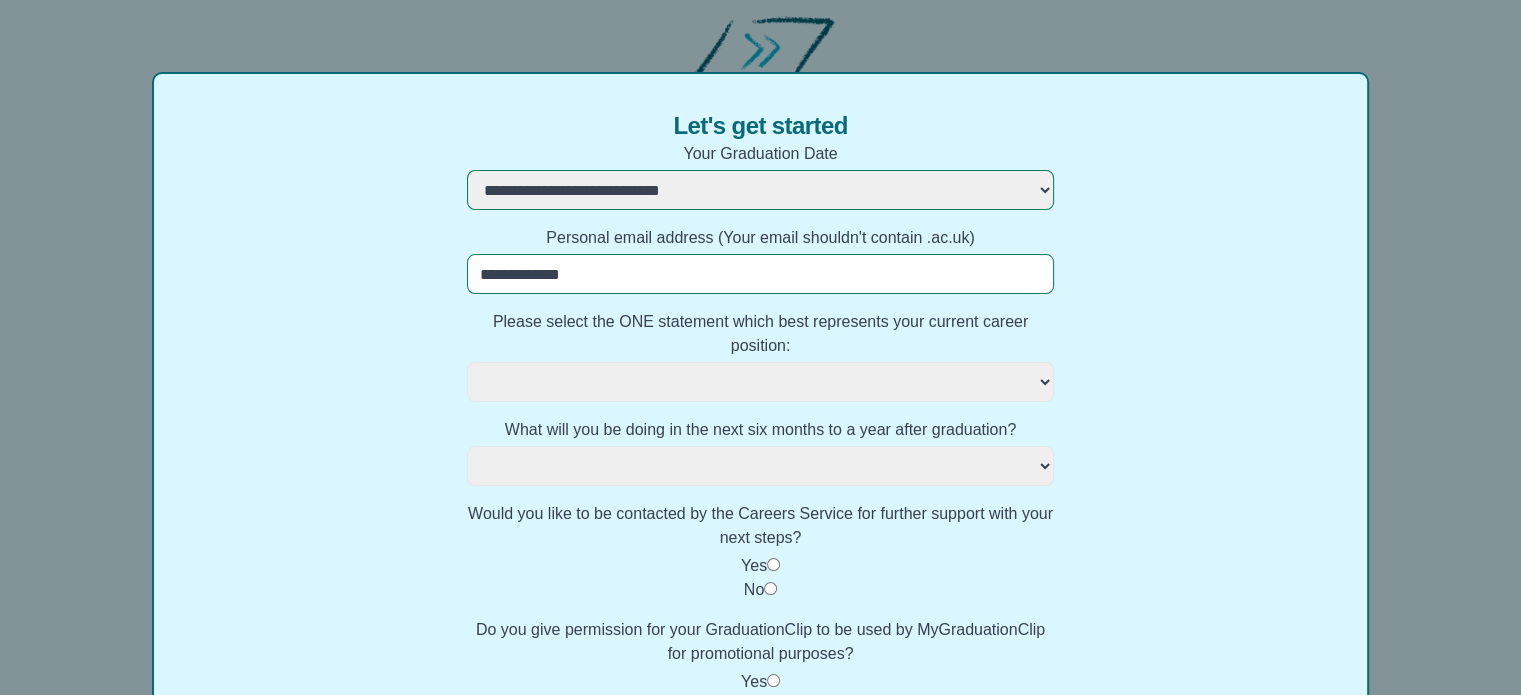 select 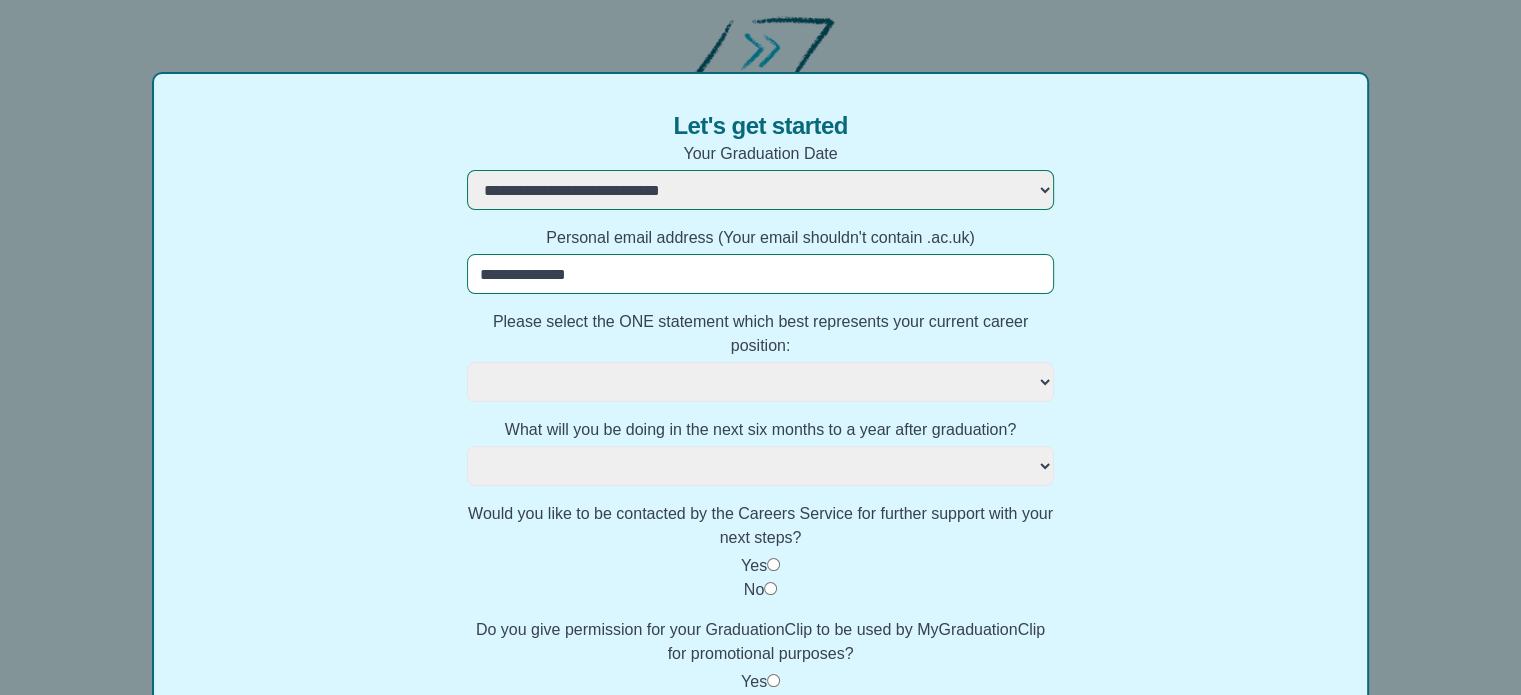 select 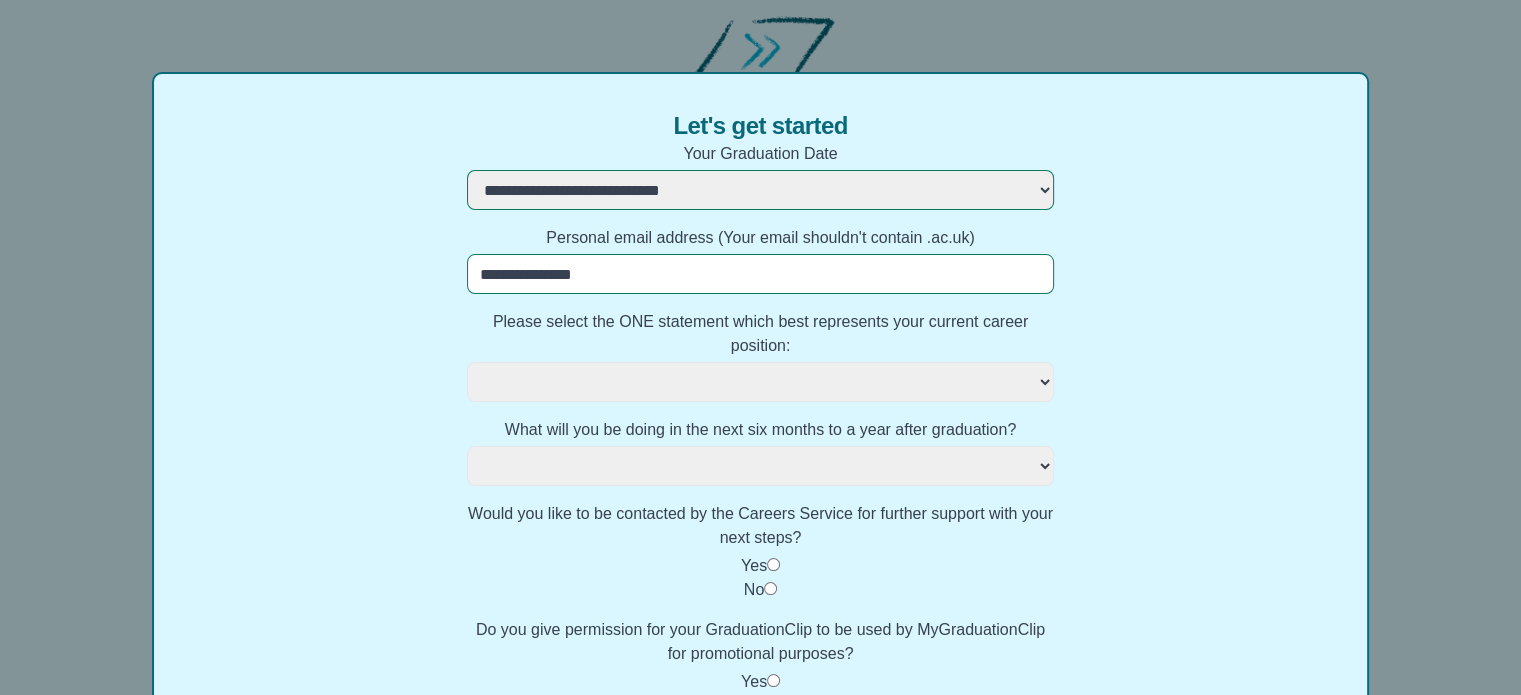 select 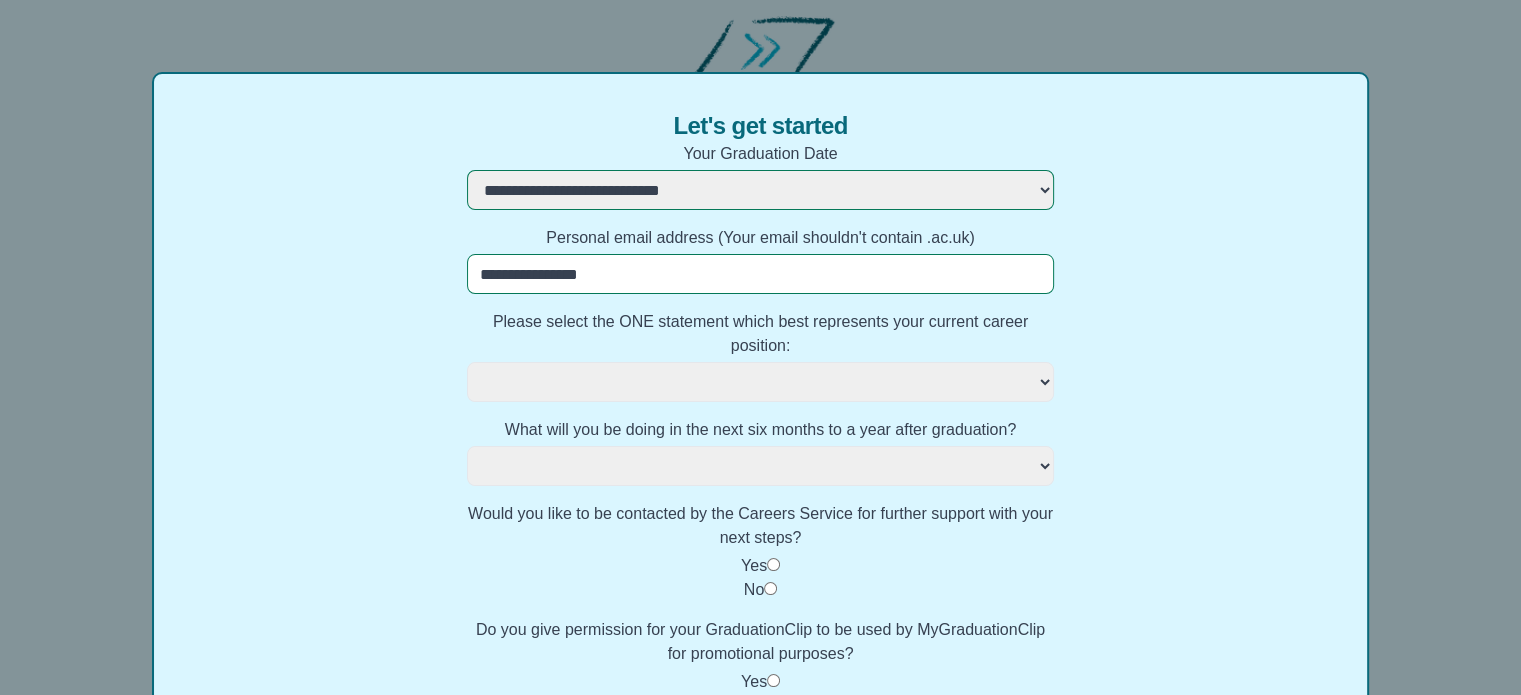 select 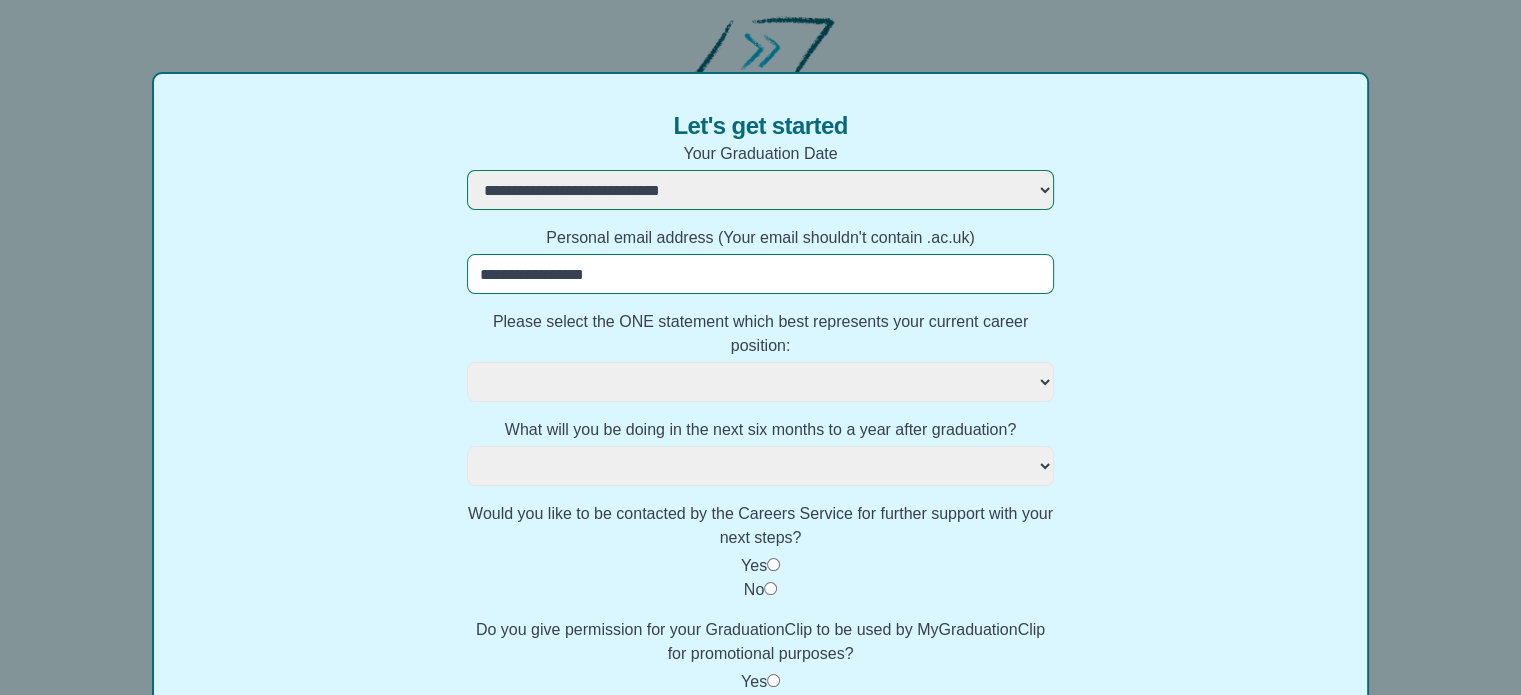 select 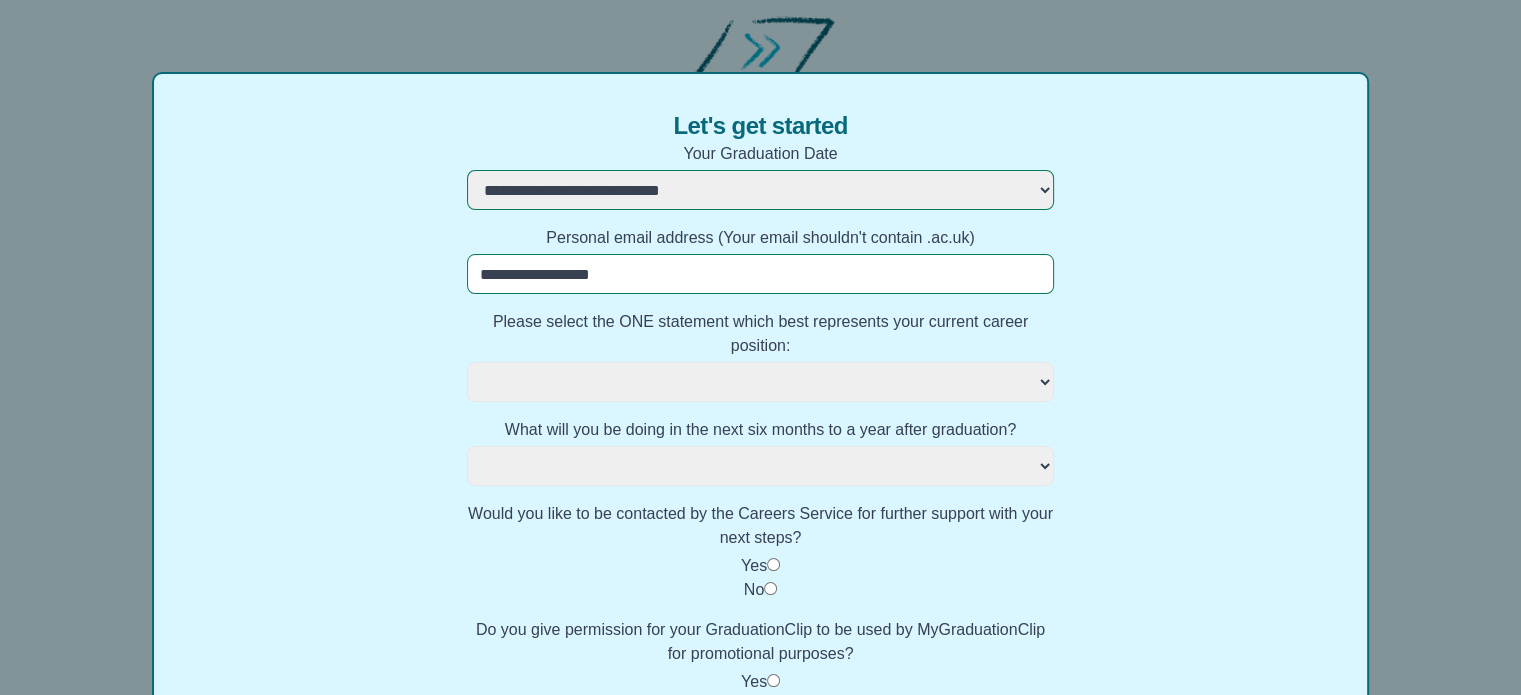 select 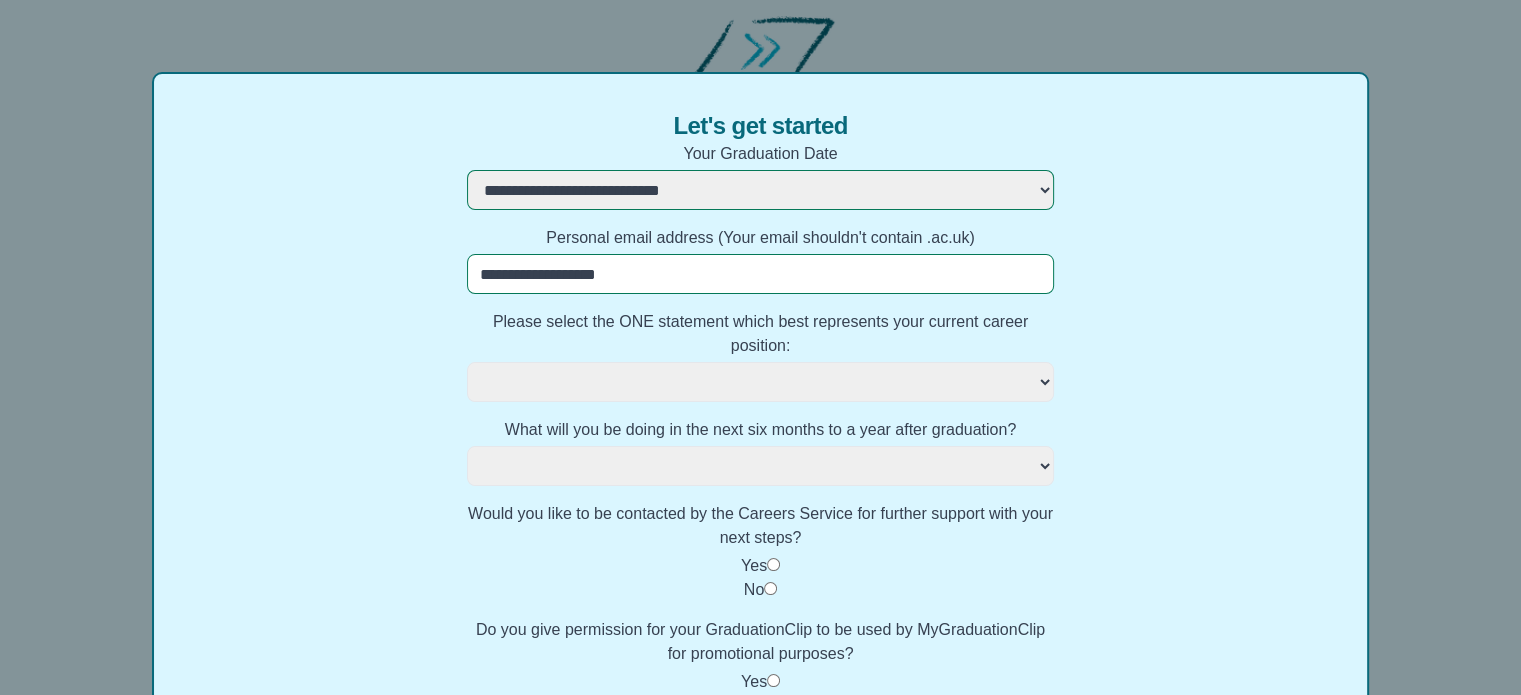 select 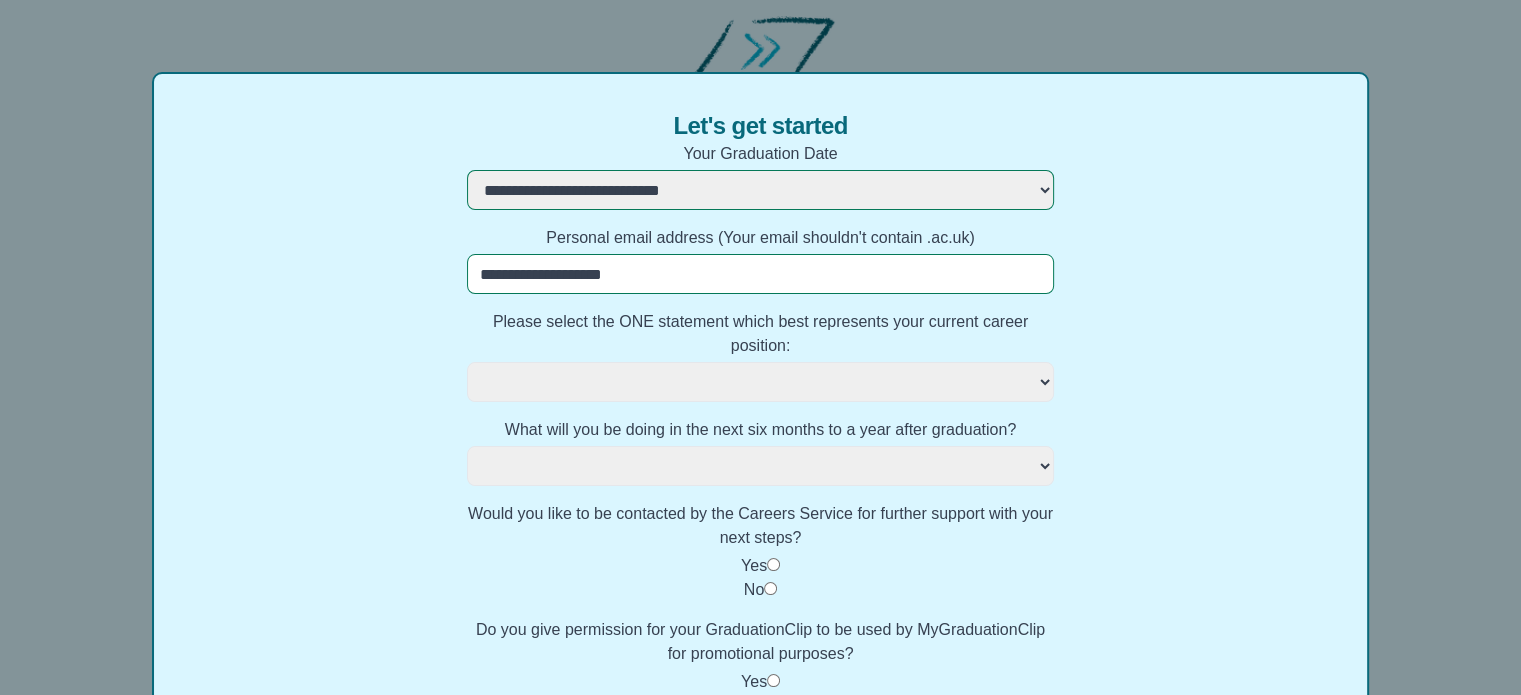 select 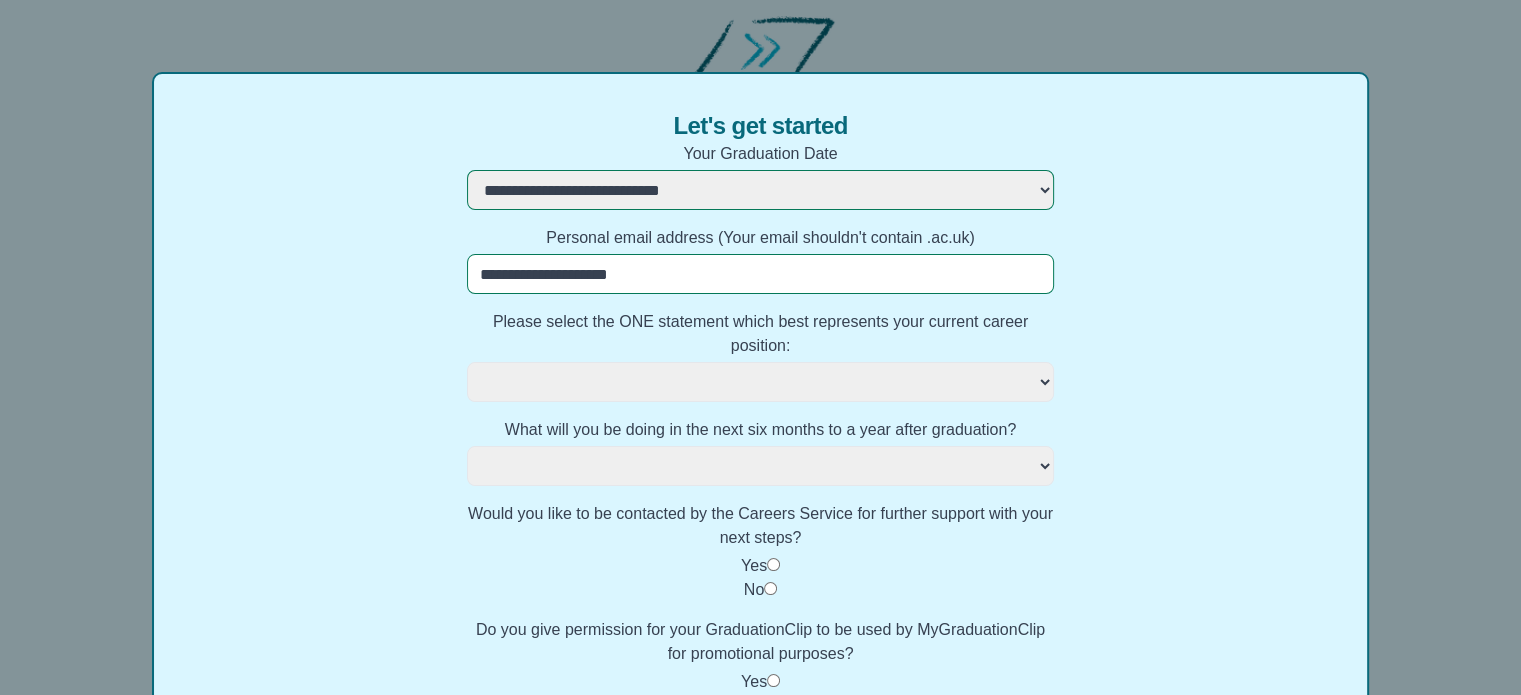 select 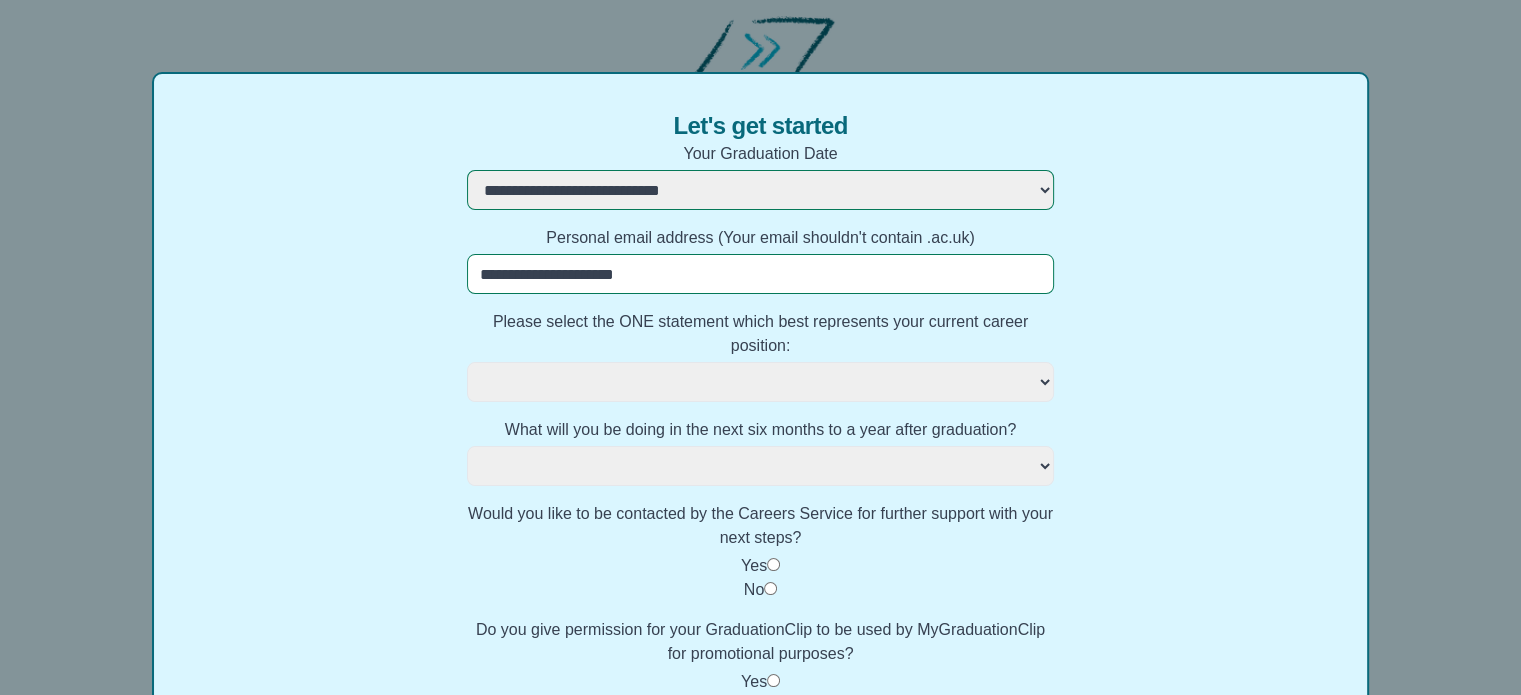 select 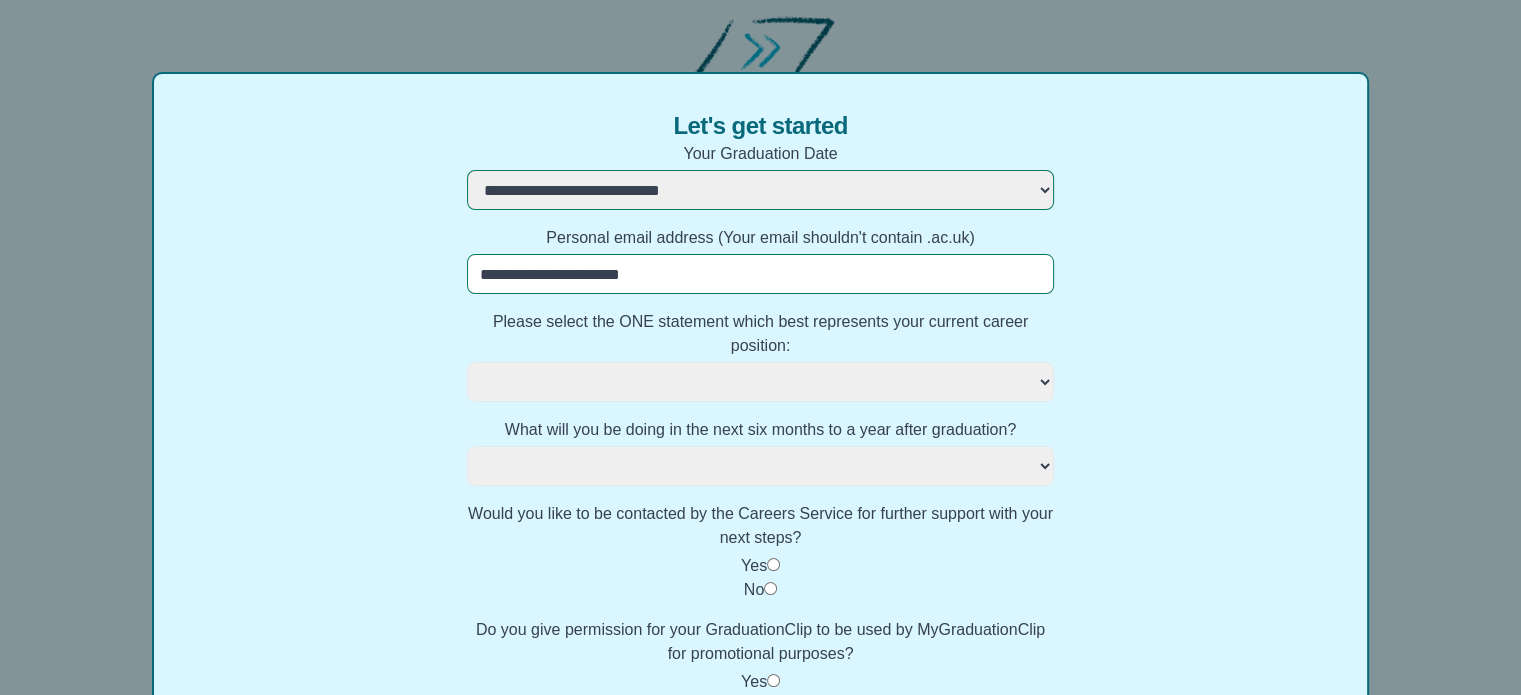 select 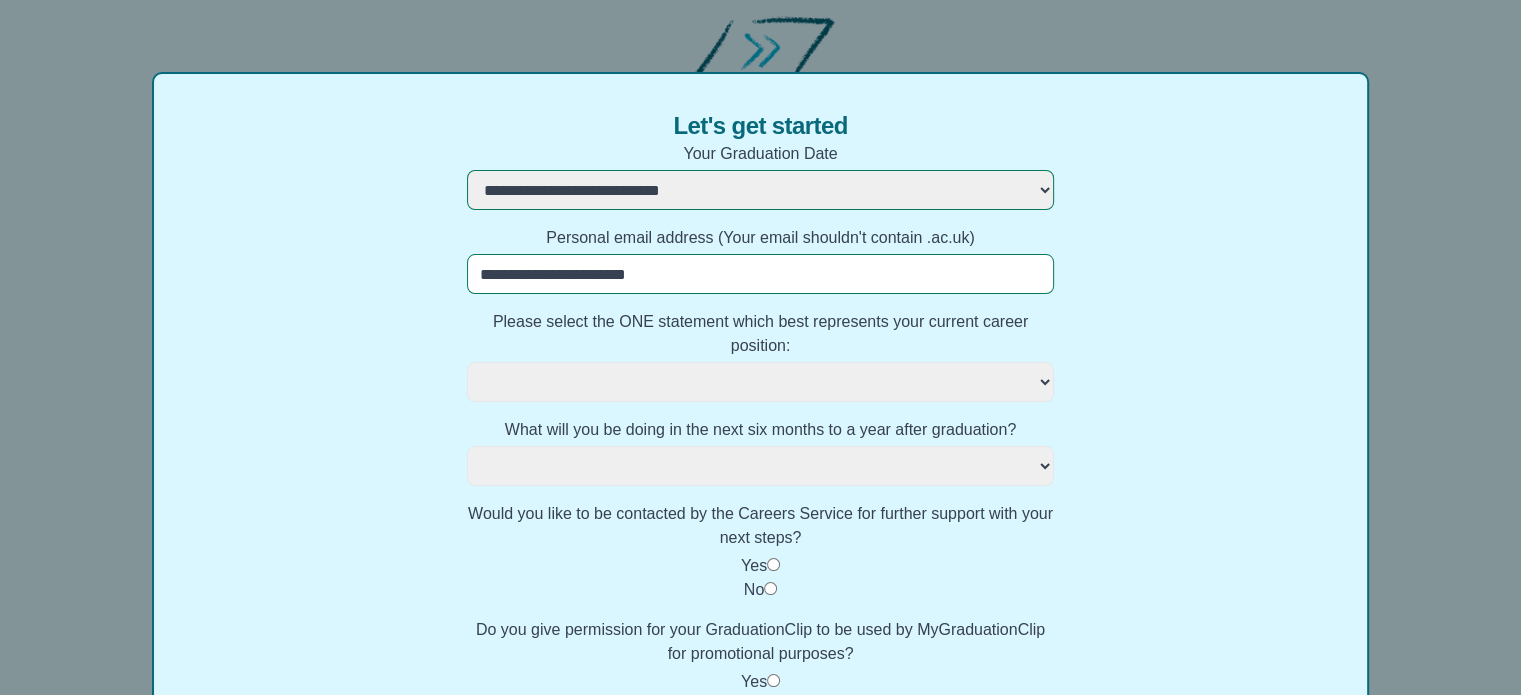 select 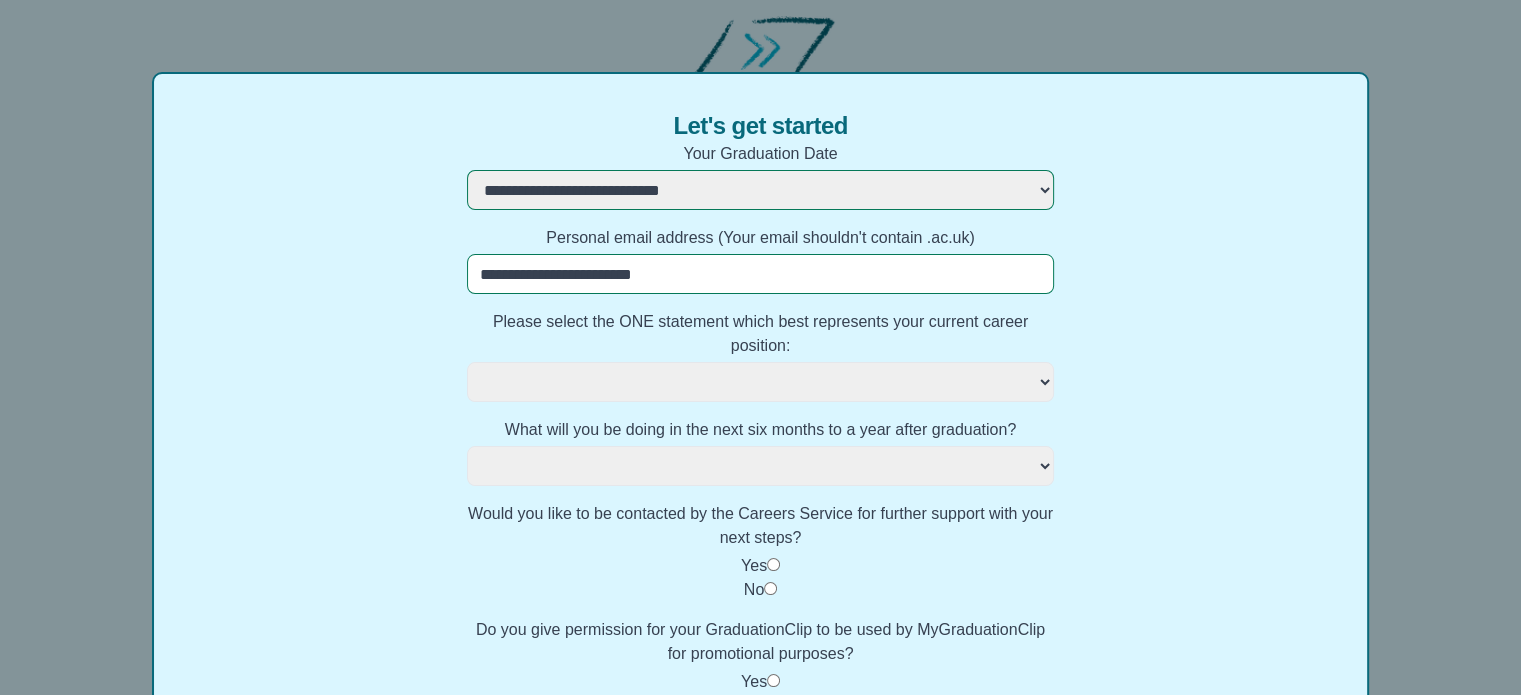 select 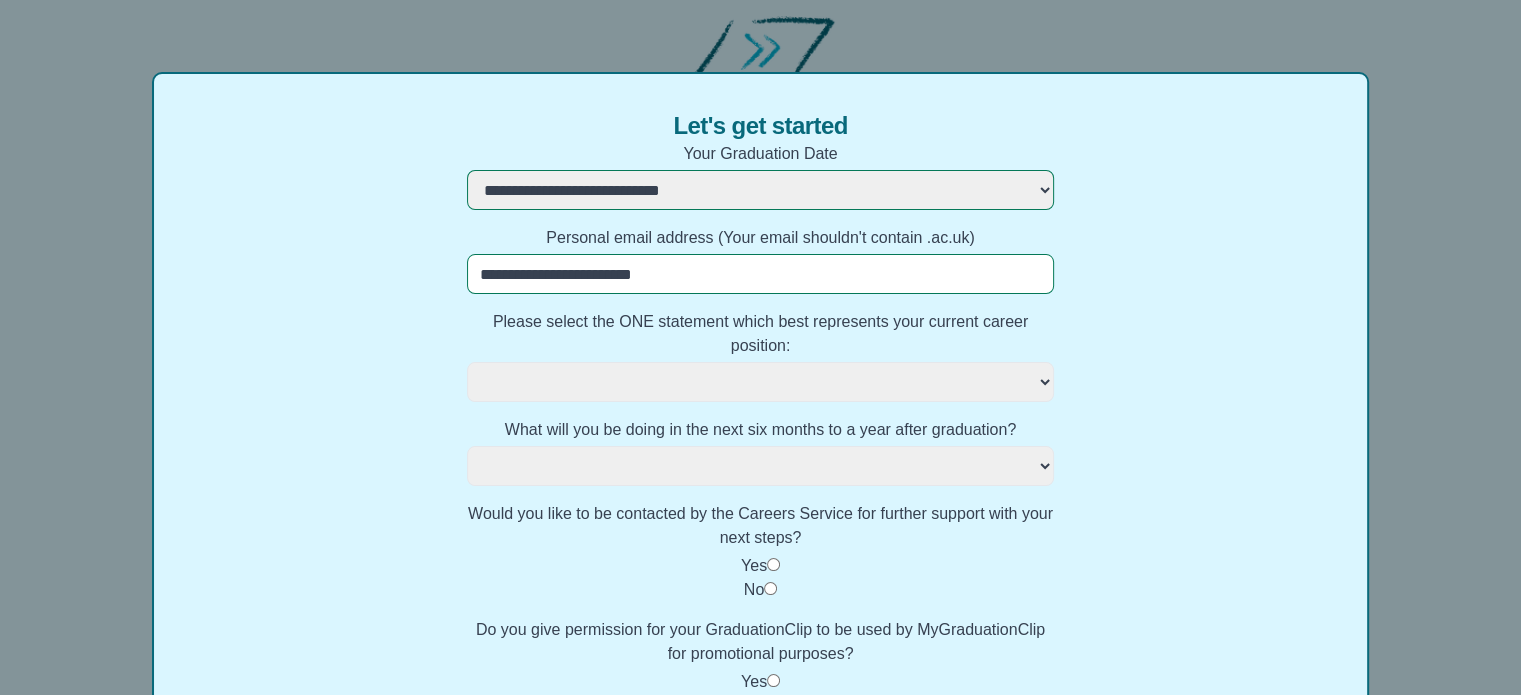 type on "**********" 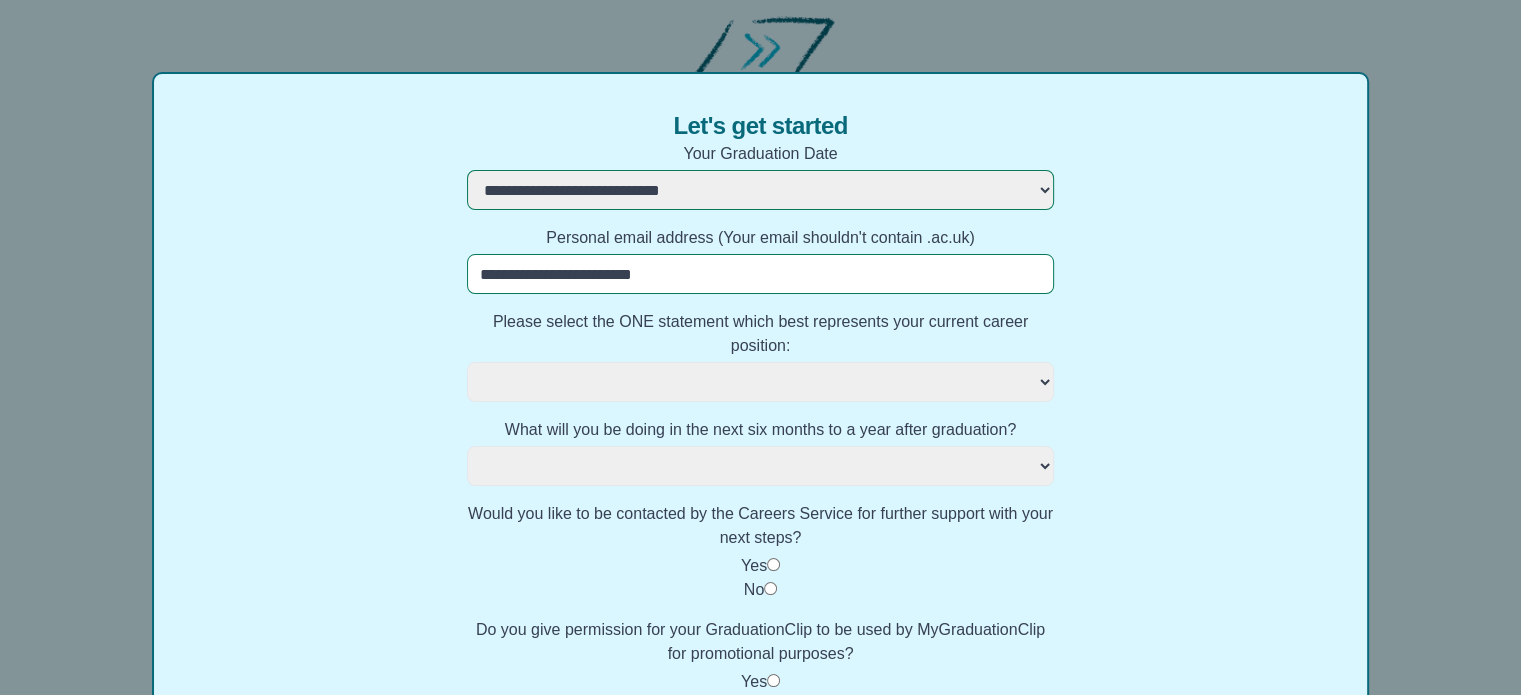 select 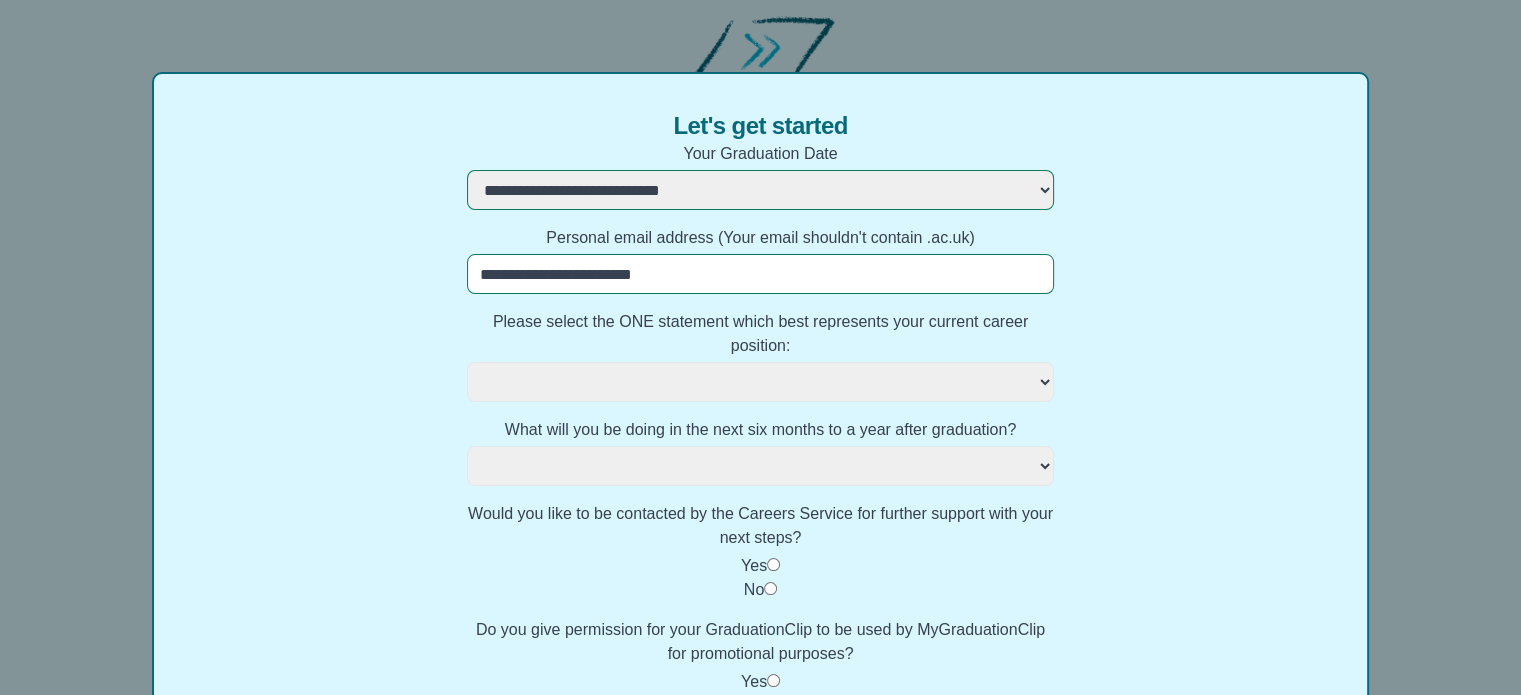 click on "**********" at bounding box center (760, 382) 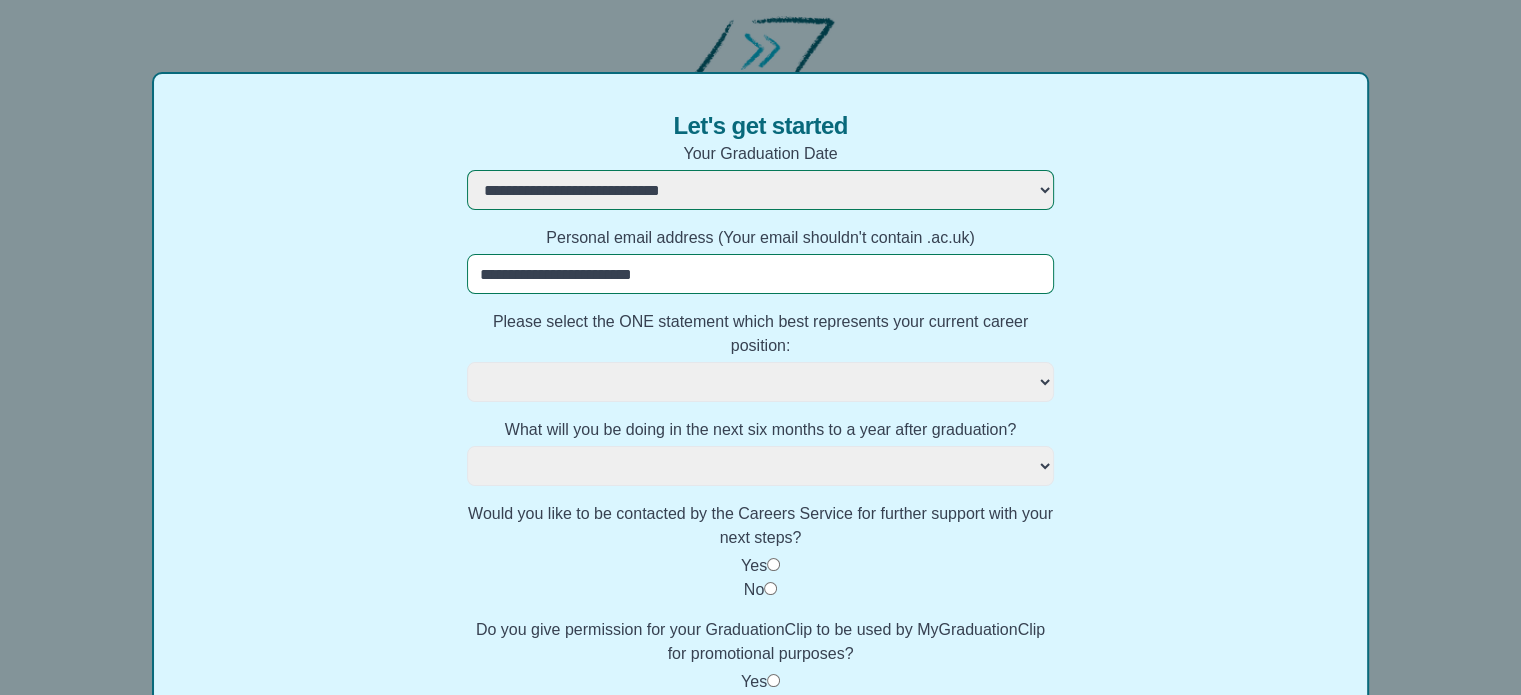 select on "**********" 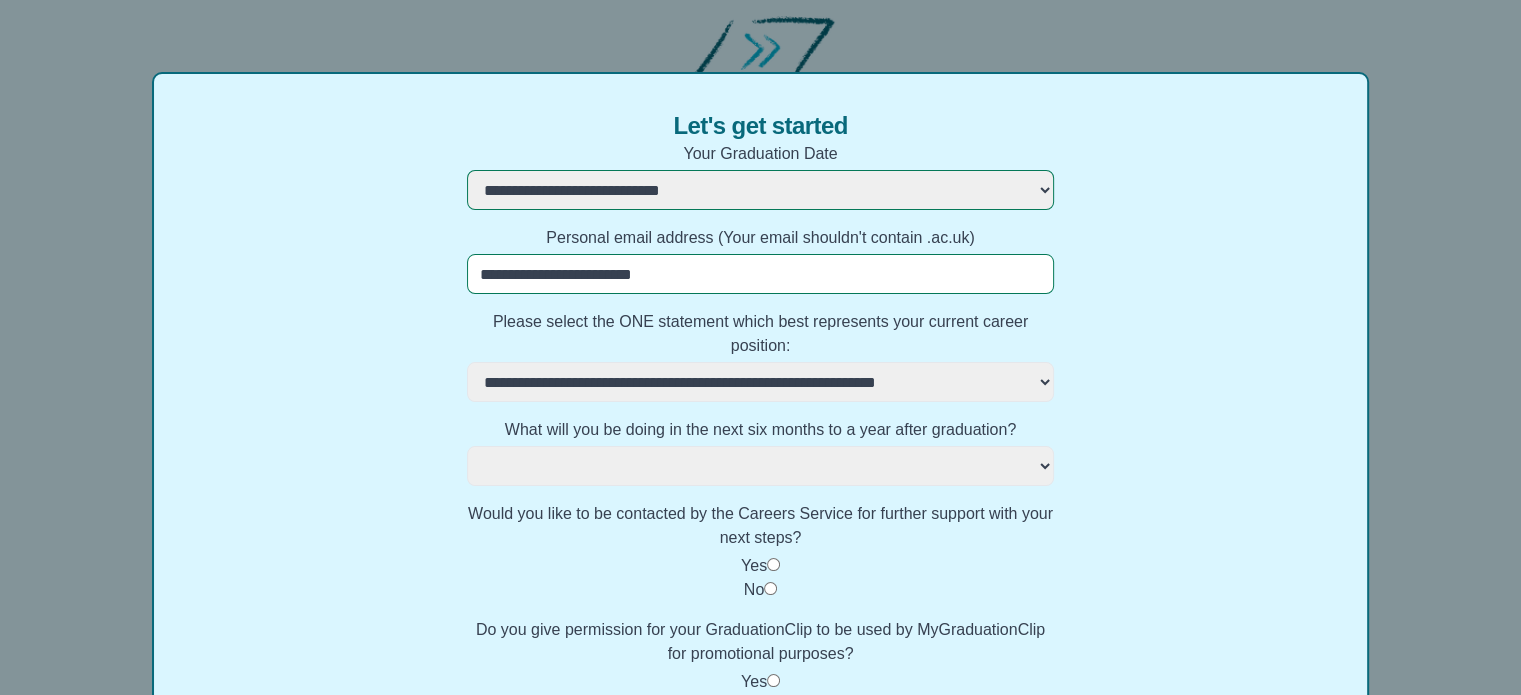 click on "**********" at bounding box center [760, 382] 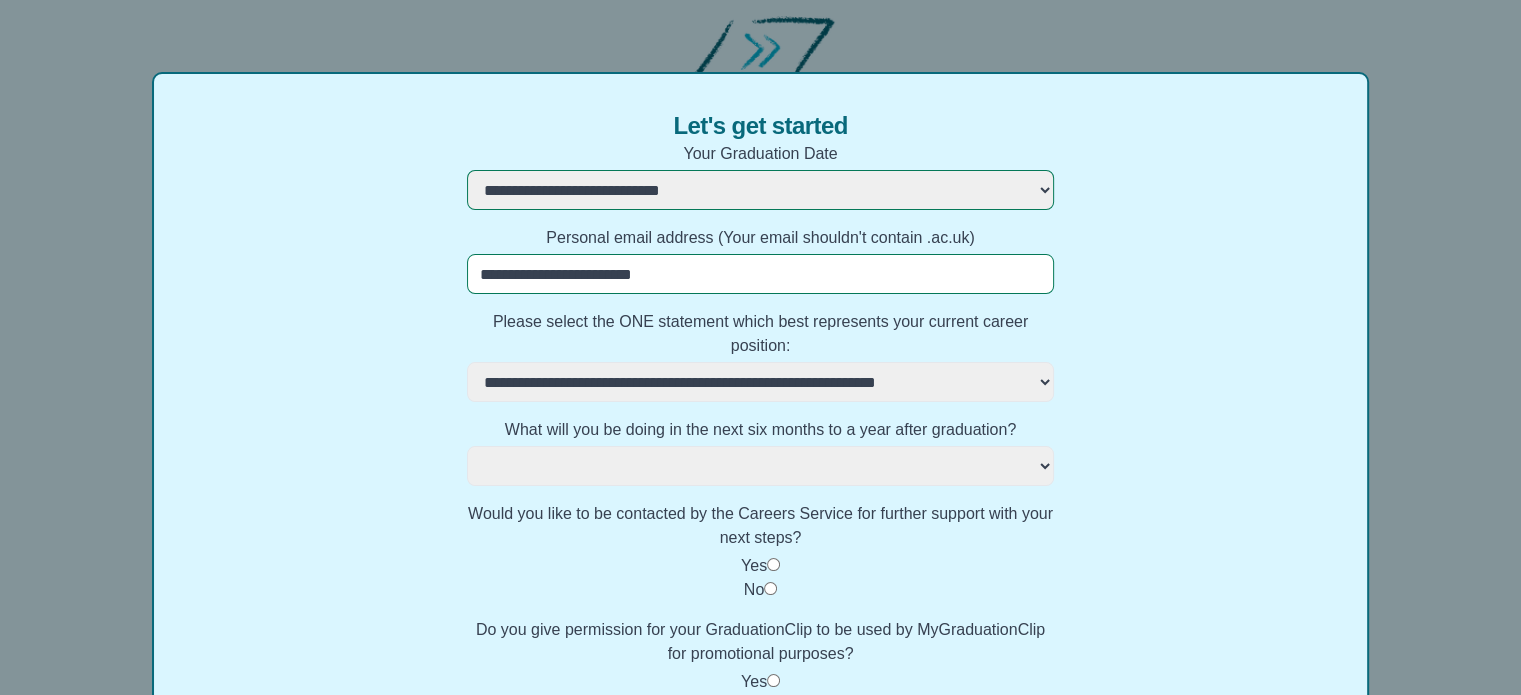 click on "**********" at bounding box center (760, 466) 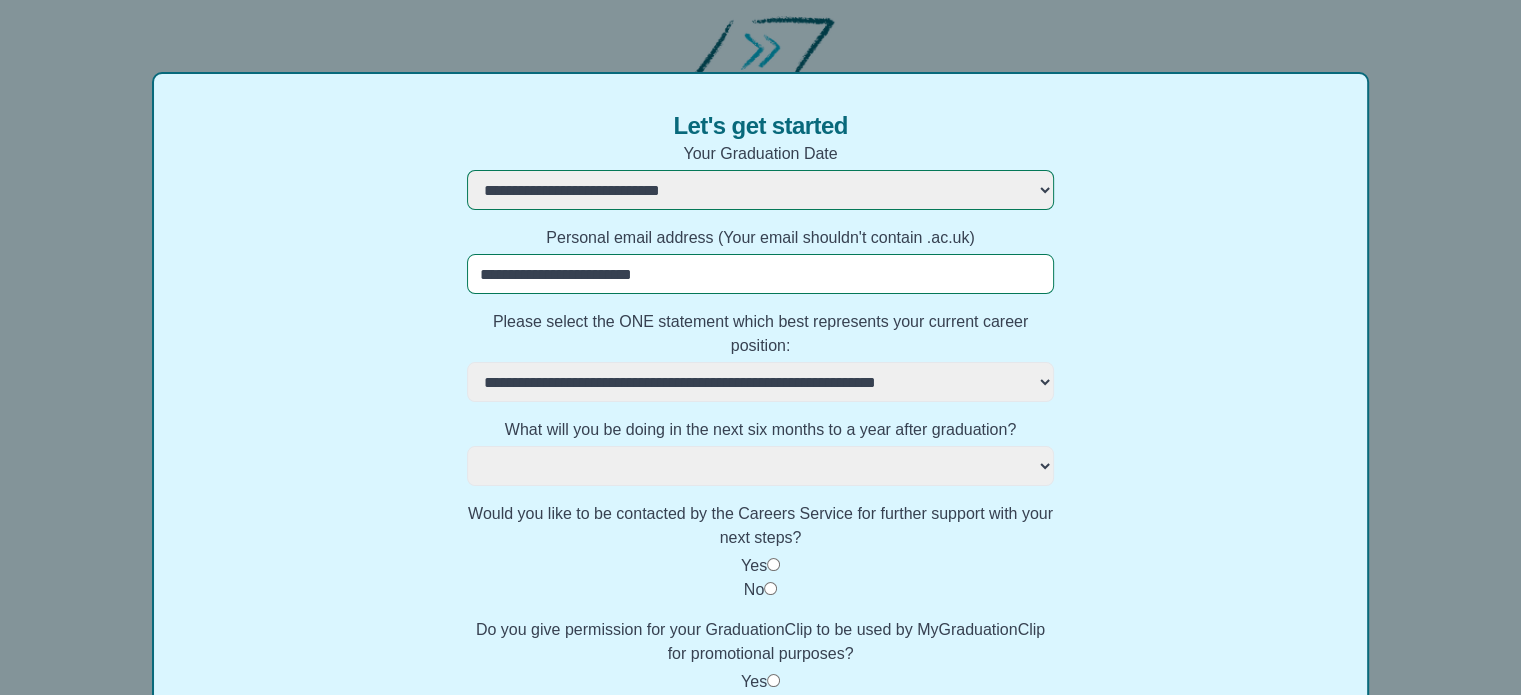 select on "**********" 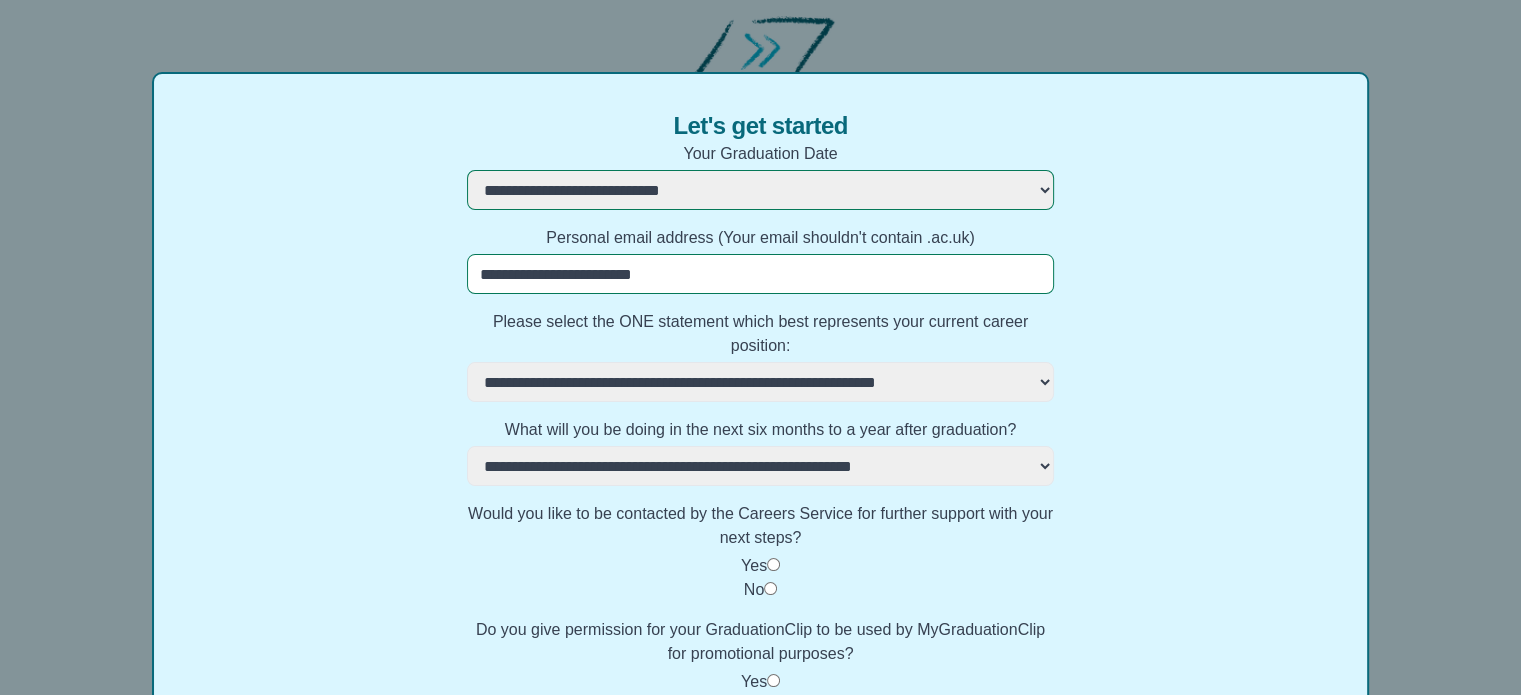 click on "**********" at bounding box center [760, 466] 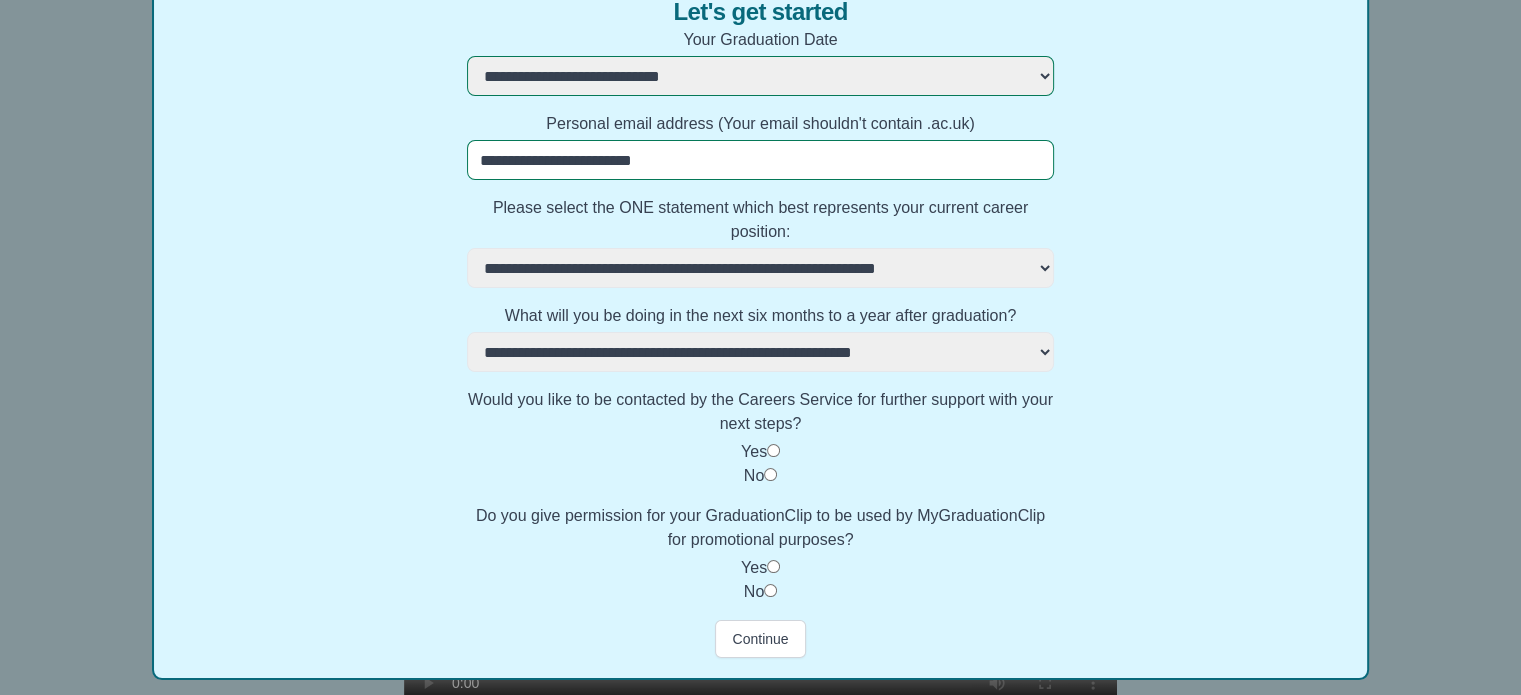 scroll, scrollTop: 272, scrollLeft: 0, axis: vertical 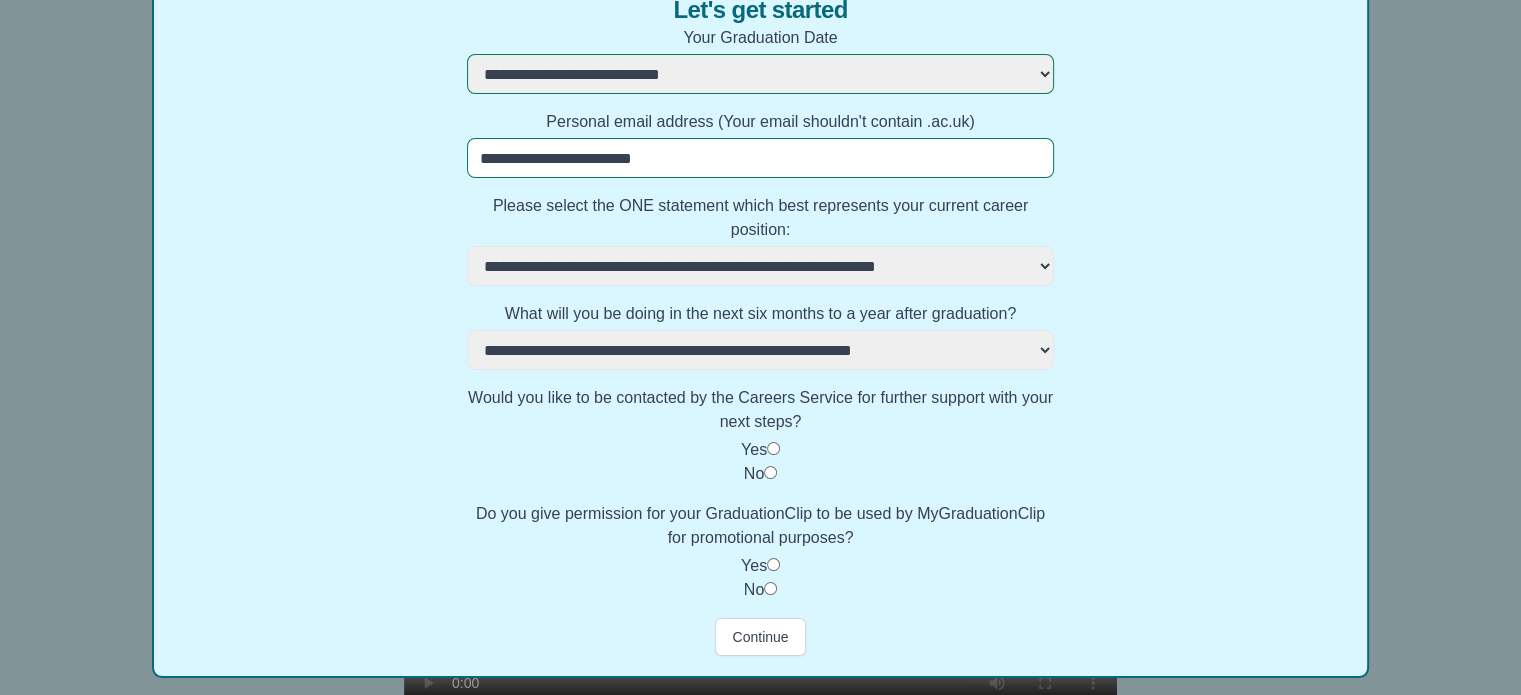 click on "No" at bounding box center [760, 590] 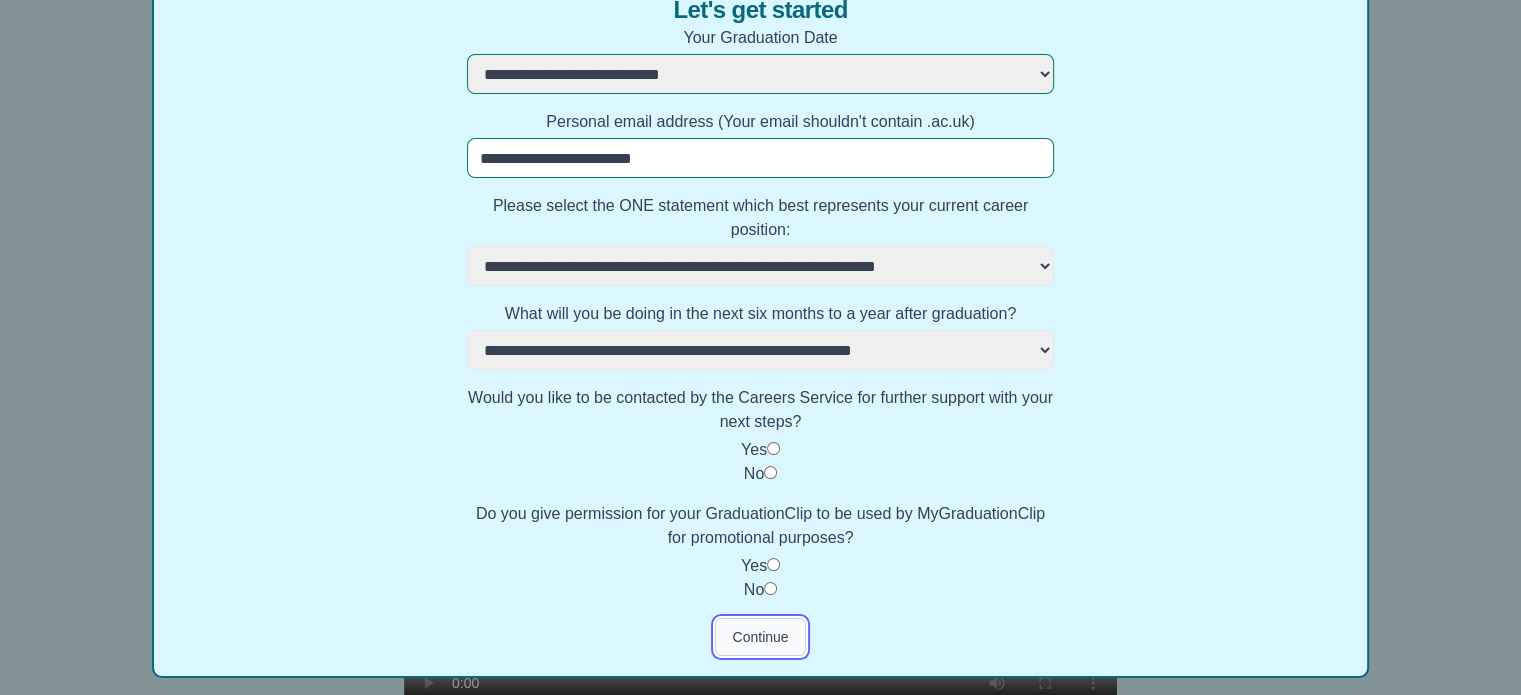 click on "Continue" at bounding box center [760, 637] 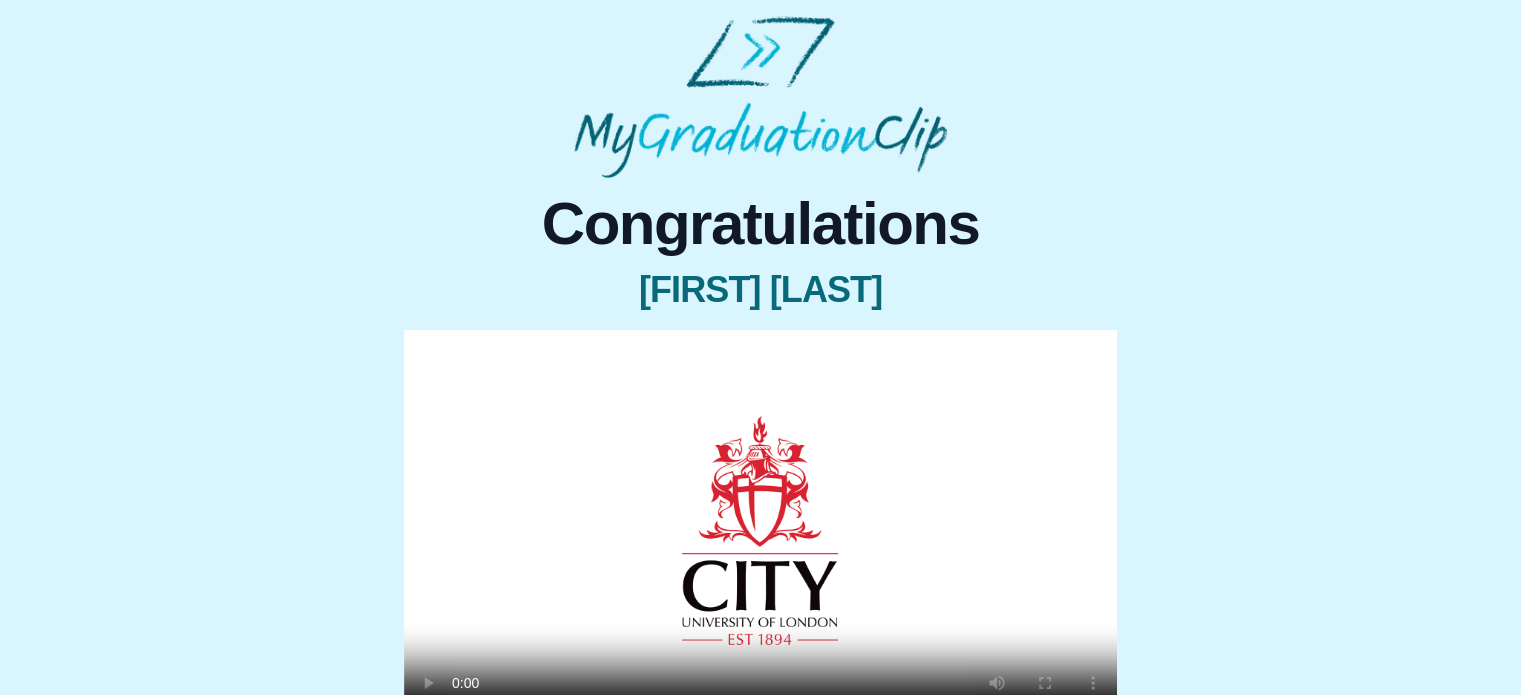 click at bounding box center [760, 530] 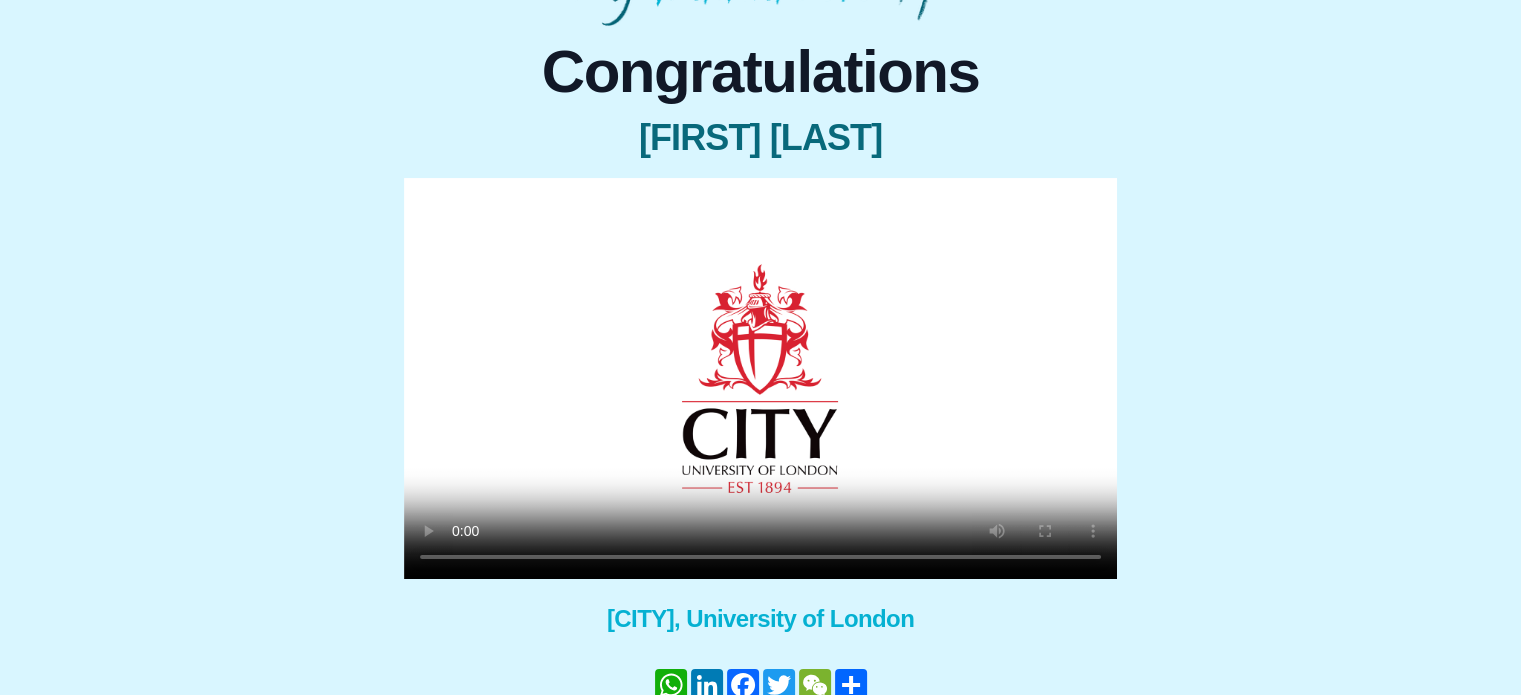 scroll, scrollTop: 163, scrollLeft: 0, axis: vertical 